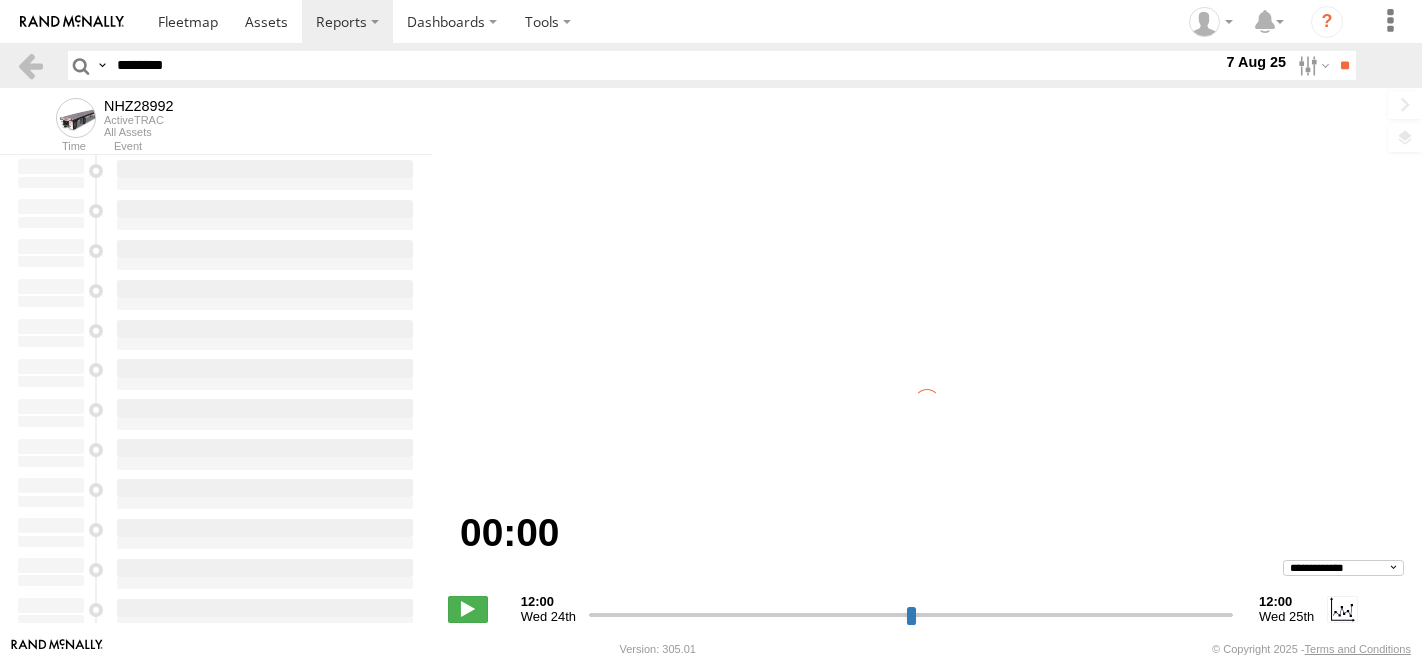 scroll, scrollTop: 0, scrollLeft: 0, axis: both 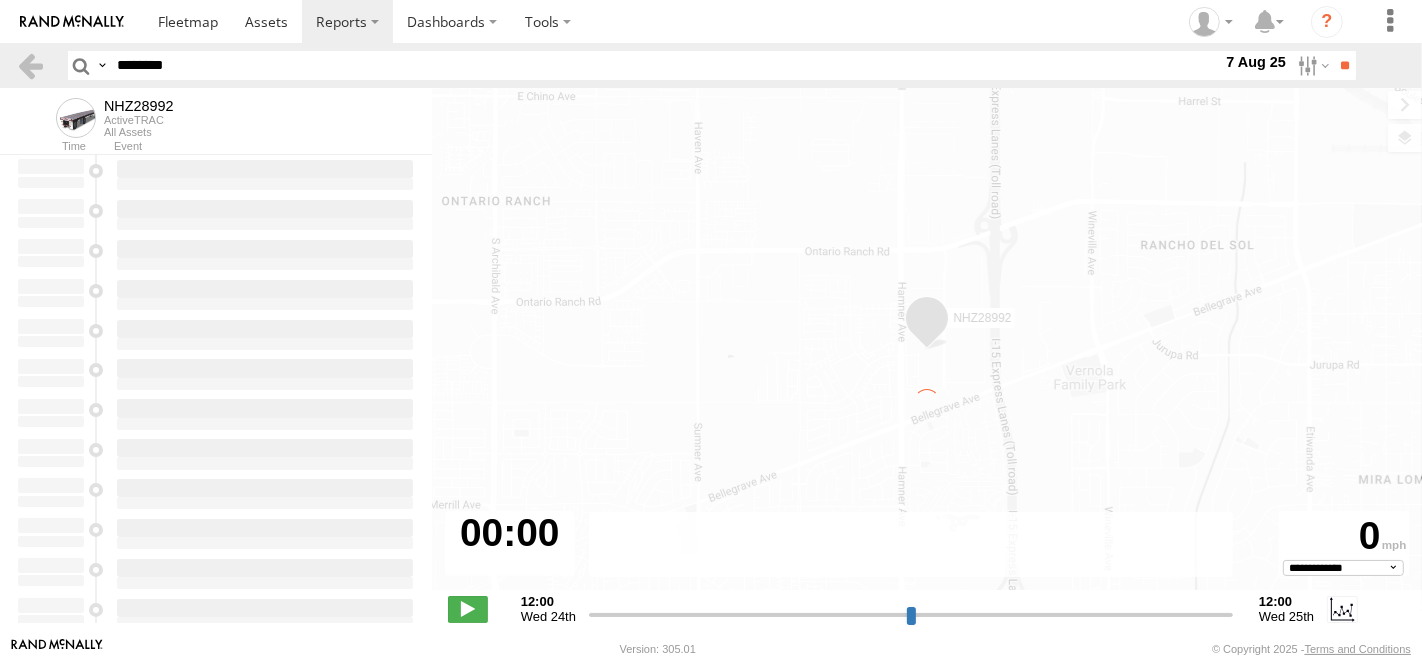 click on "********" at bounding box center (665, 65) 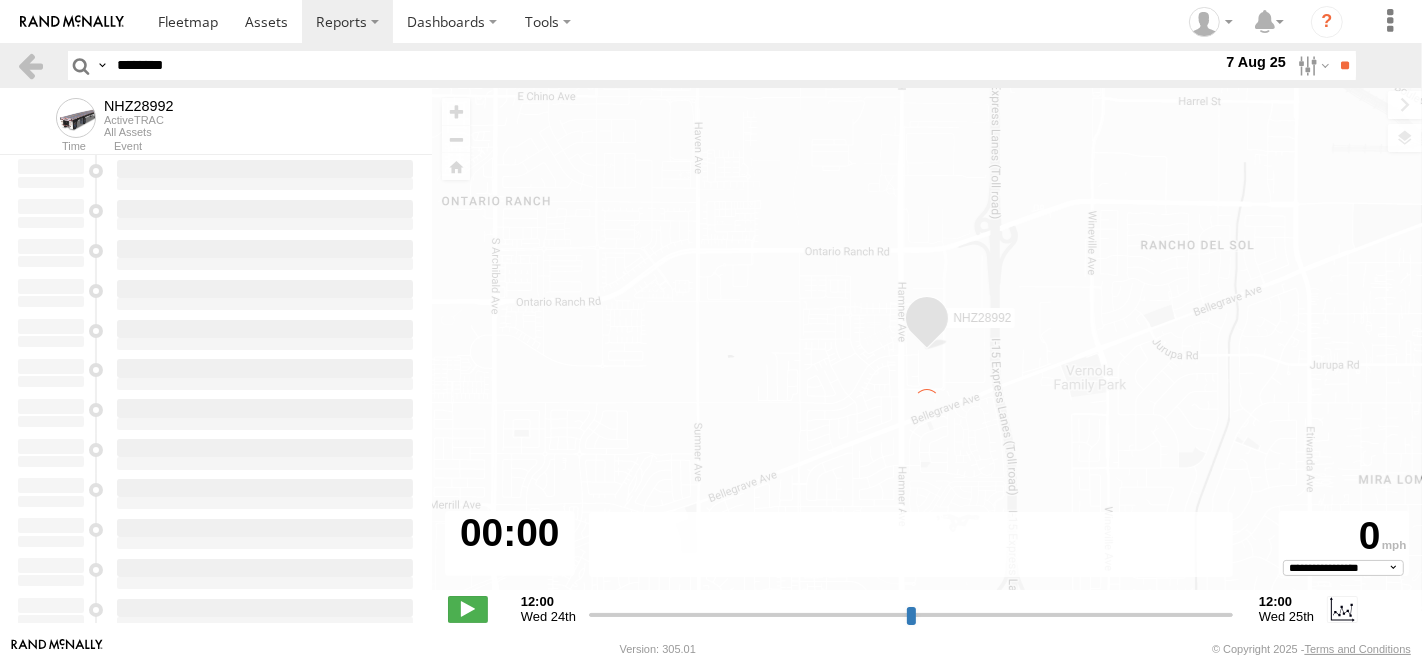 type on "**********" 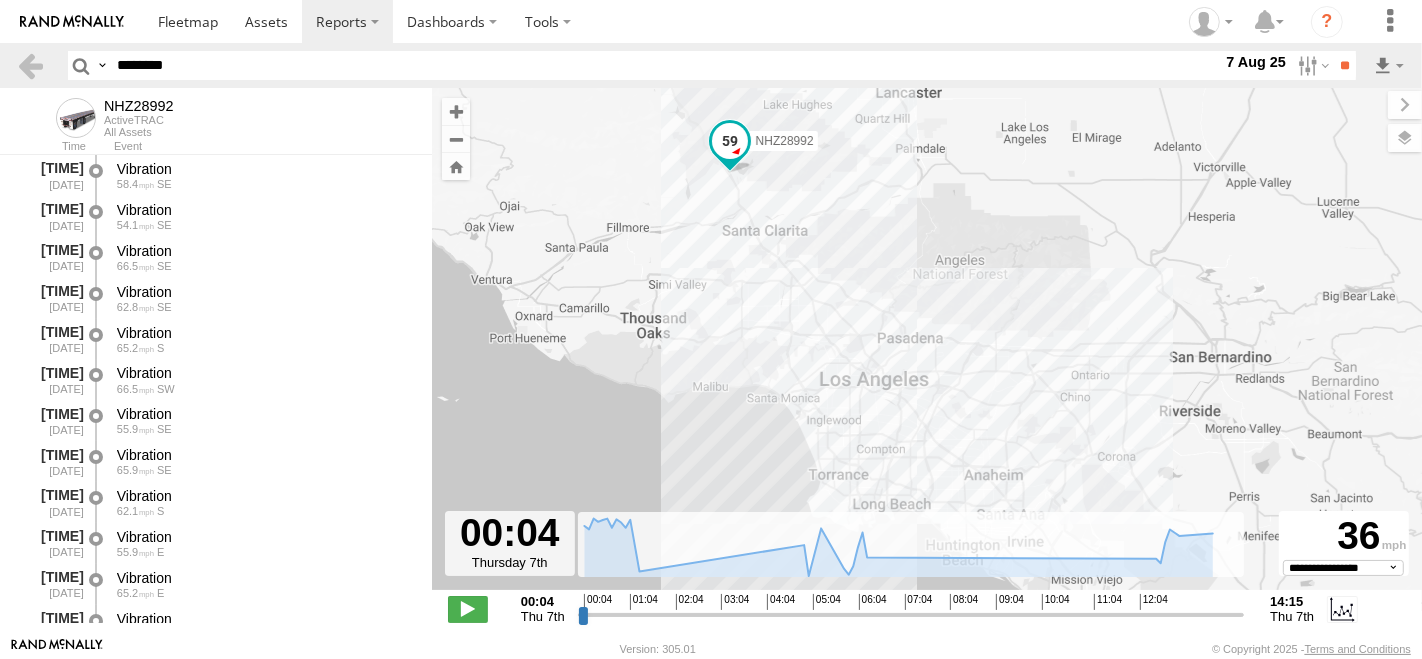 paste 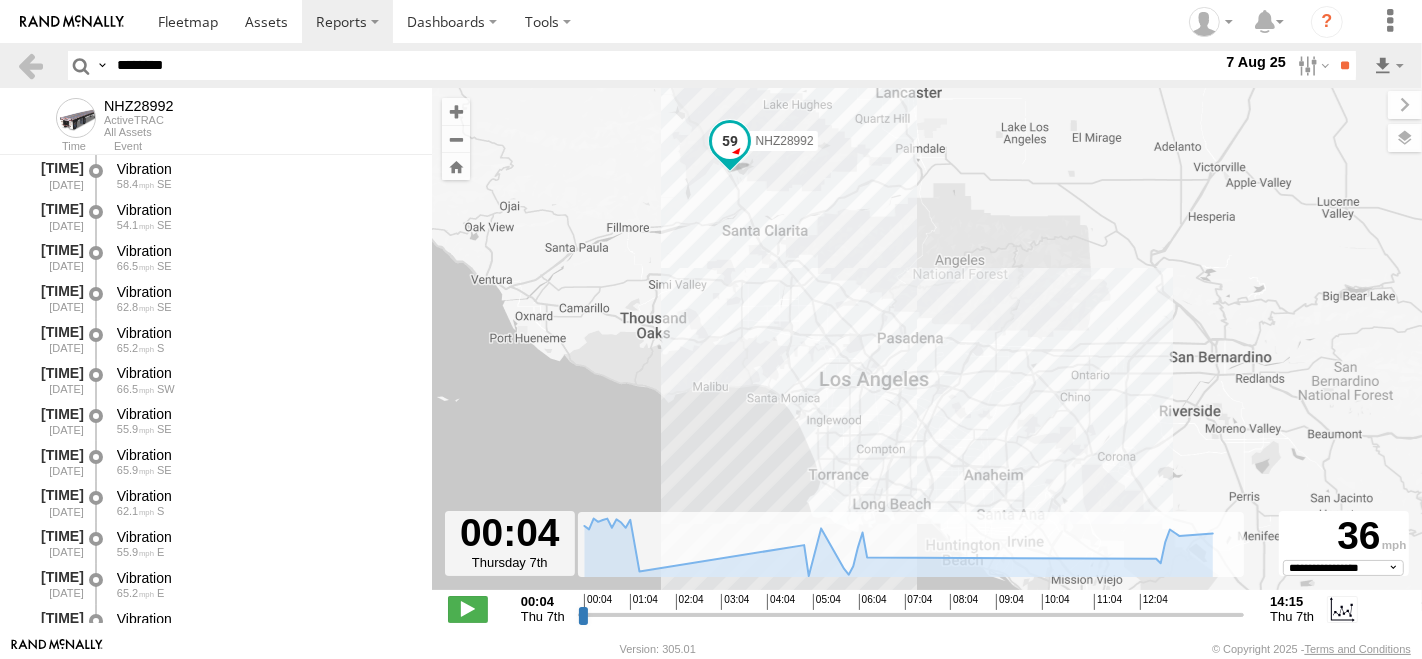 type on "********" 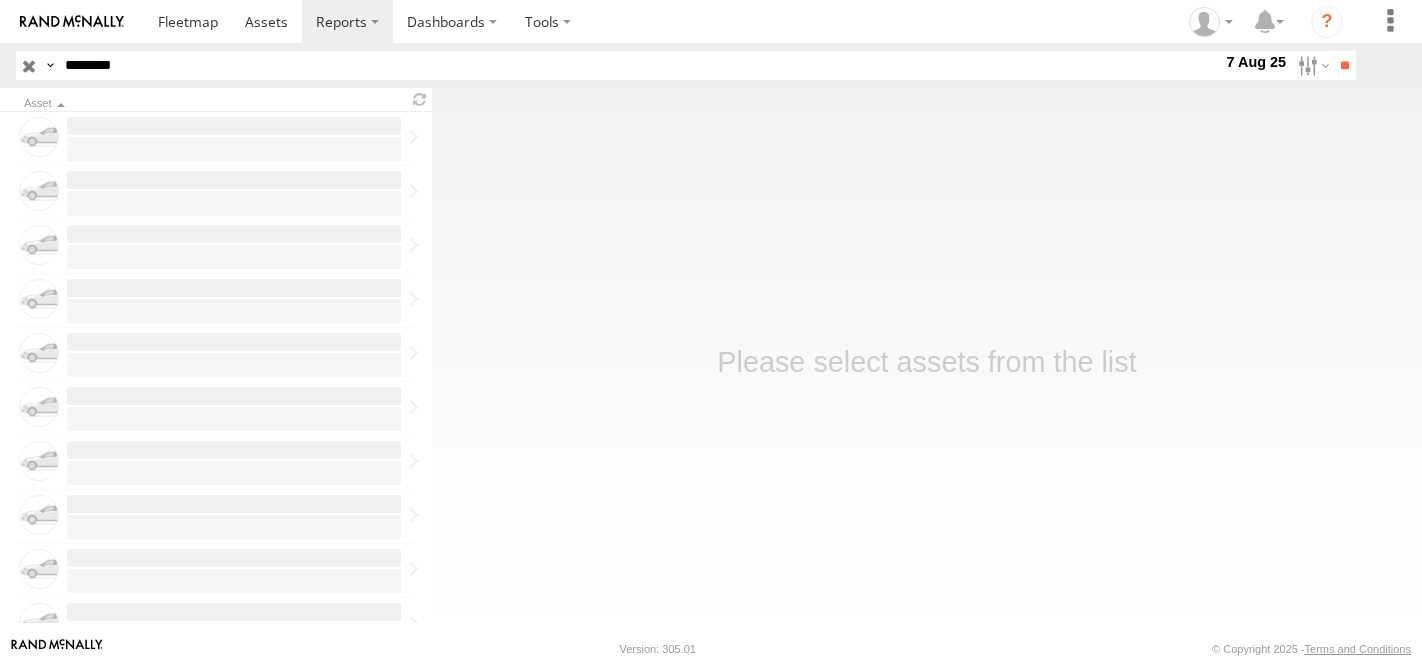scroll, scrollTop: 0, scrollLeft: 0, axis: both 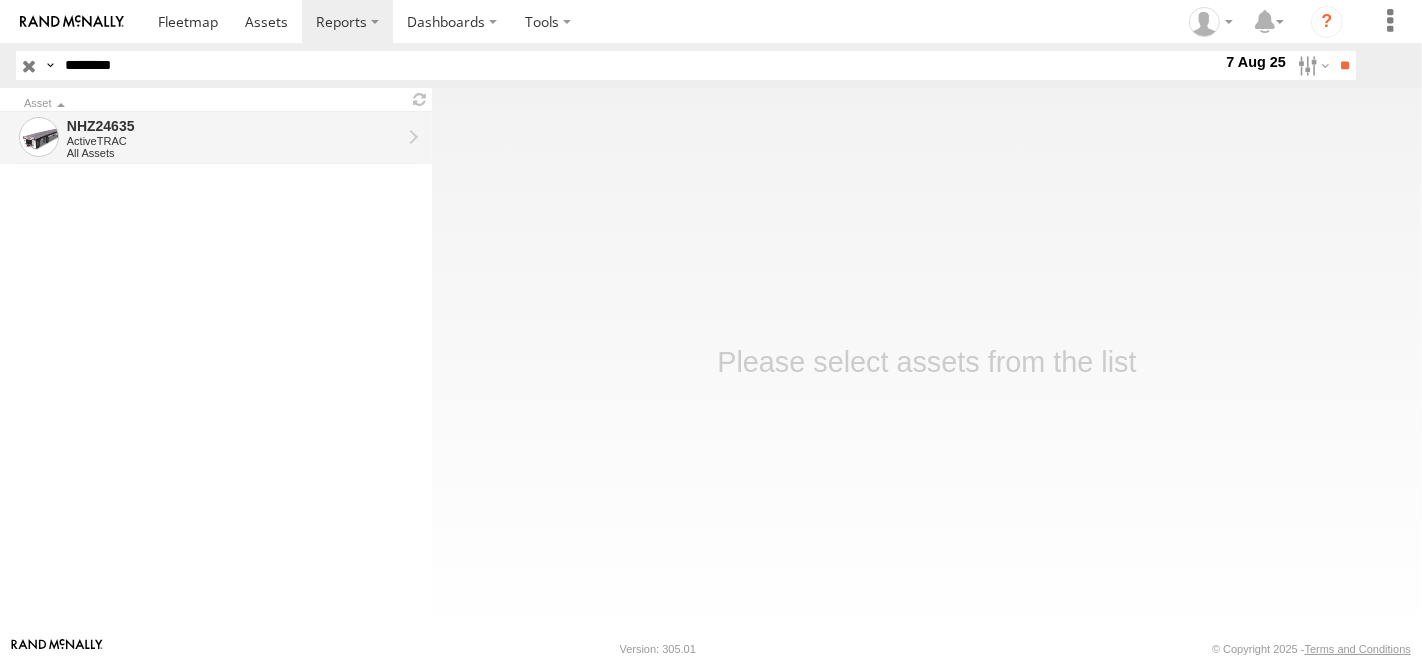 click on "ActiveTRAC" at bounding box center (234, 141) 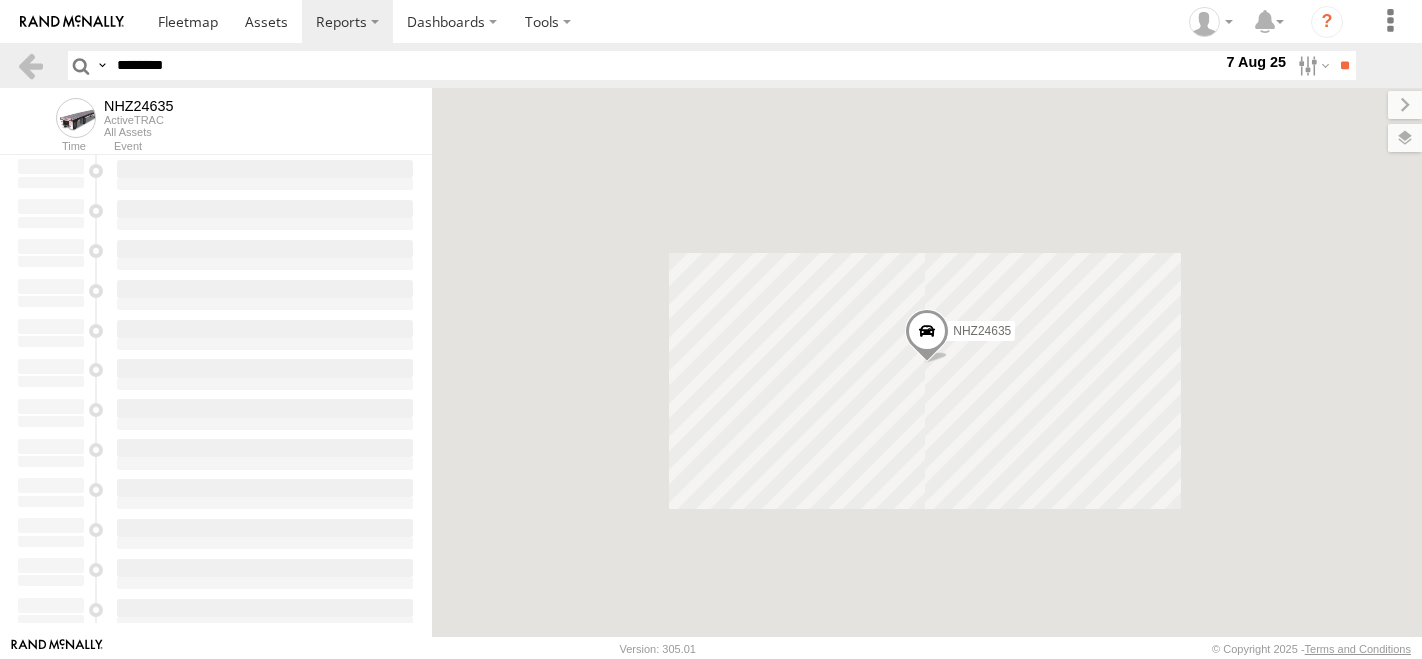 scroll, scrollTop: 0, scrollLeft: 0, axis: both 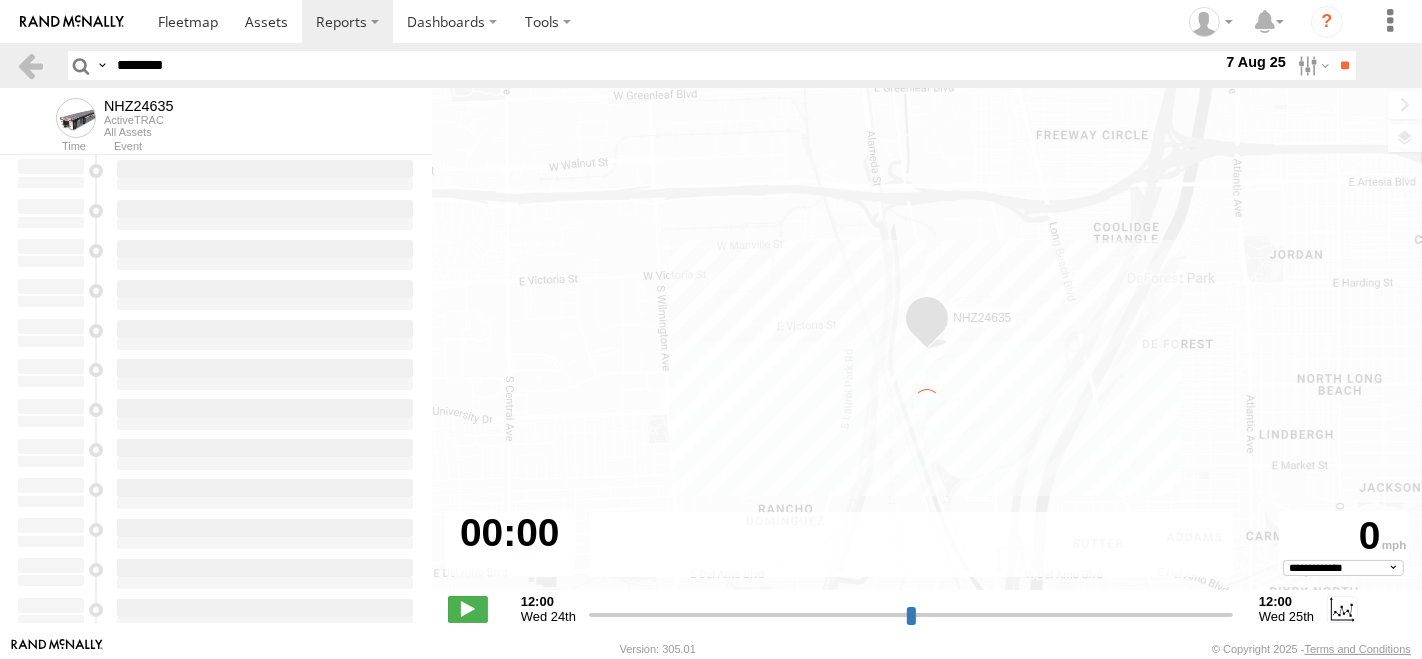 type on "**********" 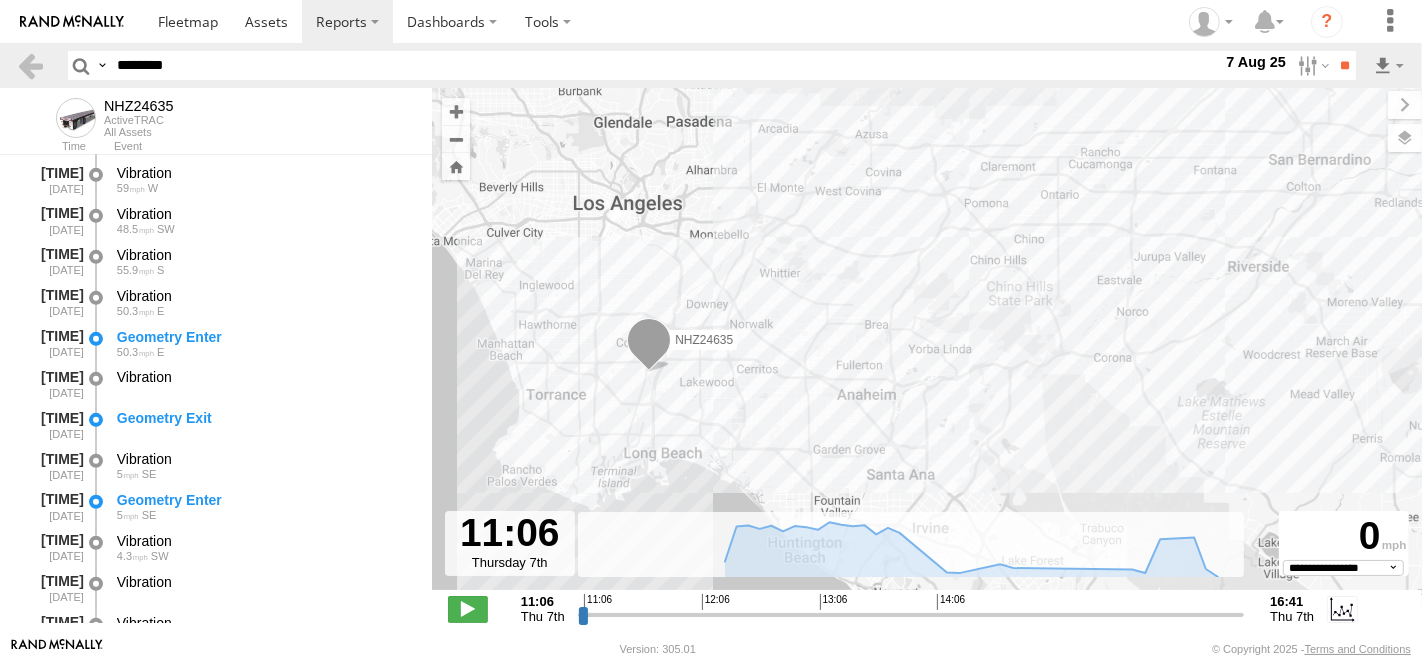 scroll, scrollTop: 888, scrollLeft: 0, axis: vertical 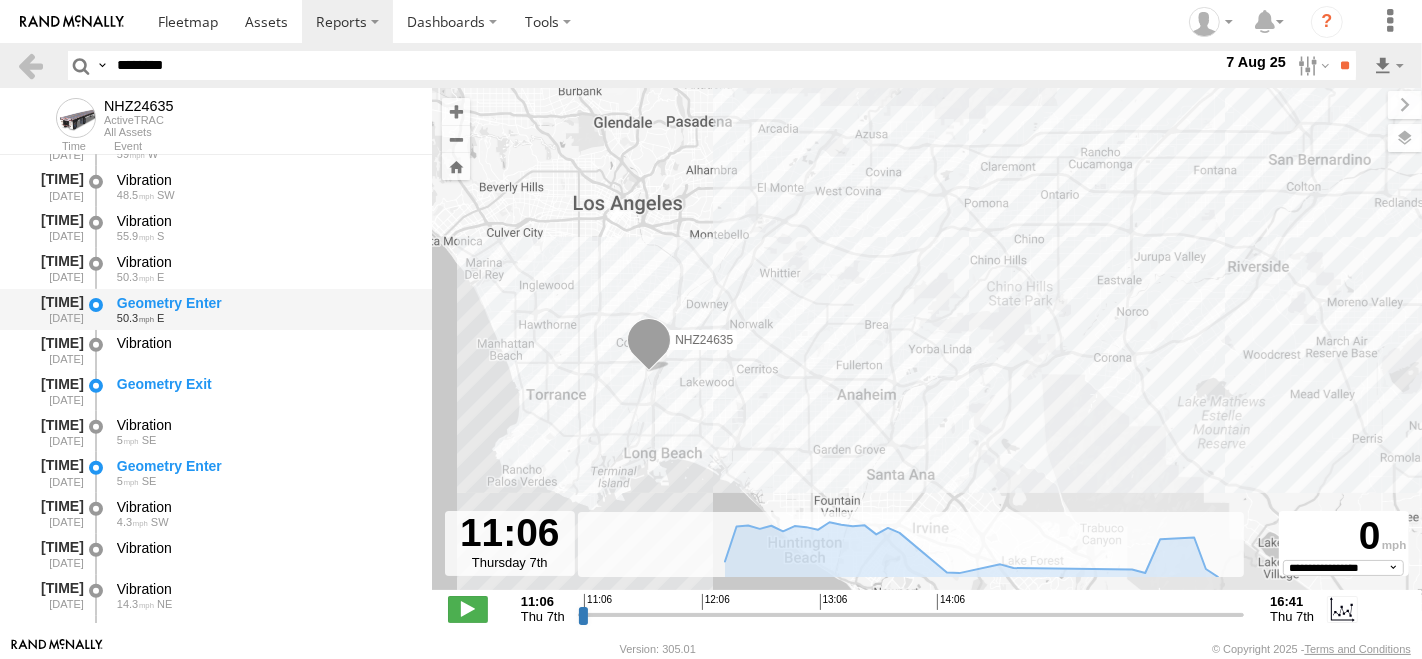 click on "Geometry Enter" at bounding box center (265, 303) 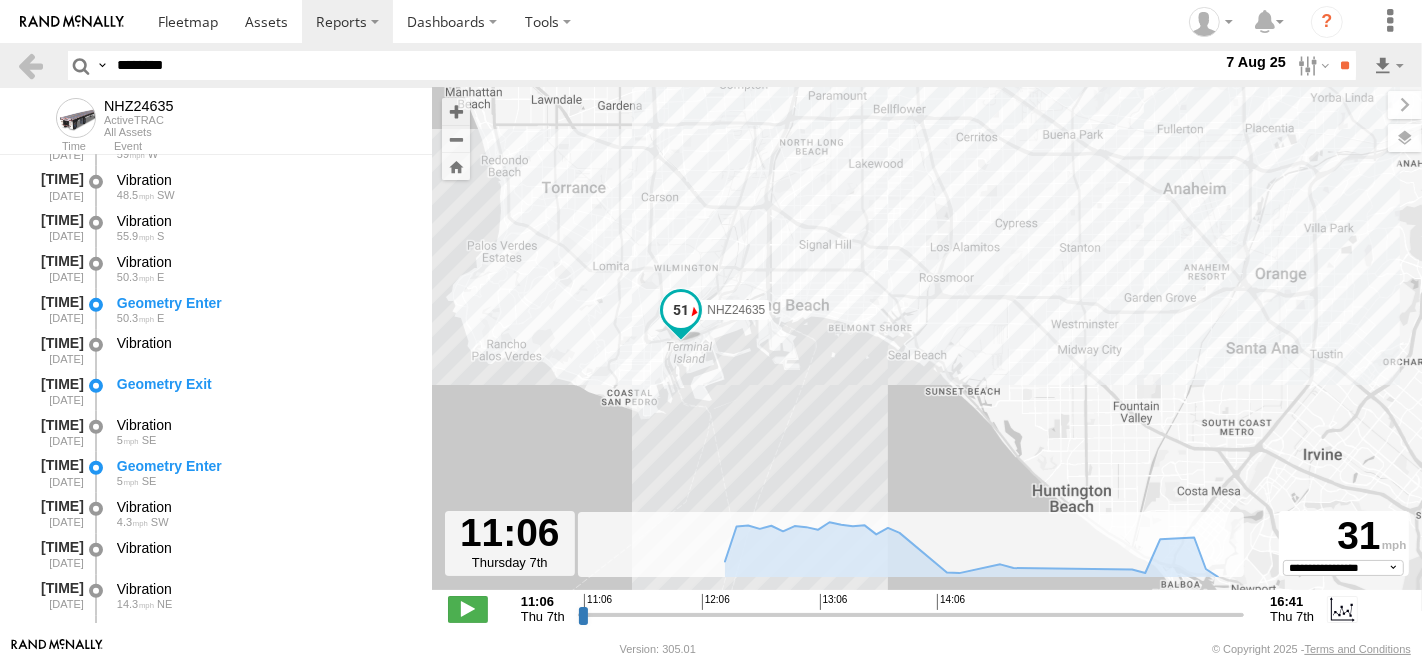 drag, startPoint x: 649, startPoint y: 447, endPoint x: 773, endPoint y: 323, distance: 175.36249 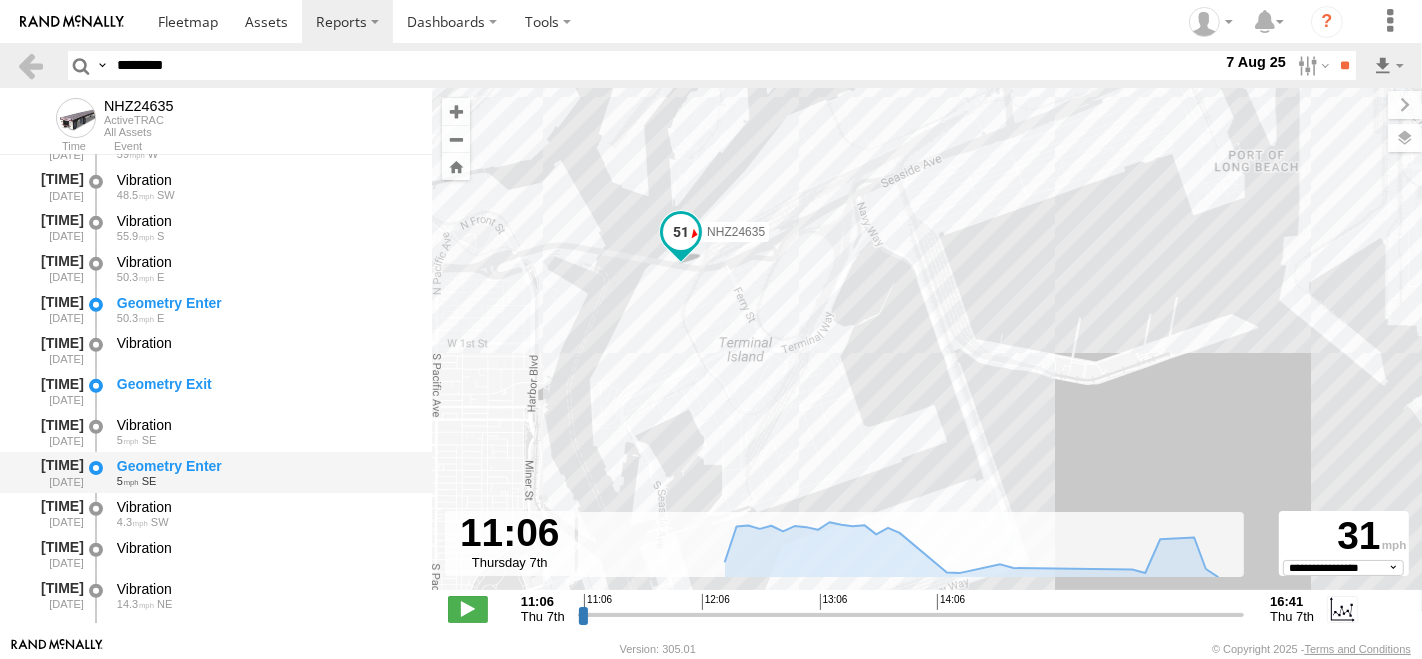click on "Geometry Enter" at bounding box center [265, 466] 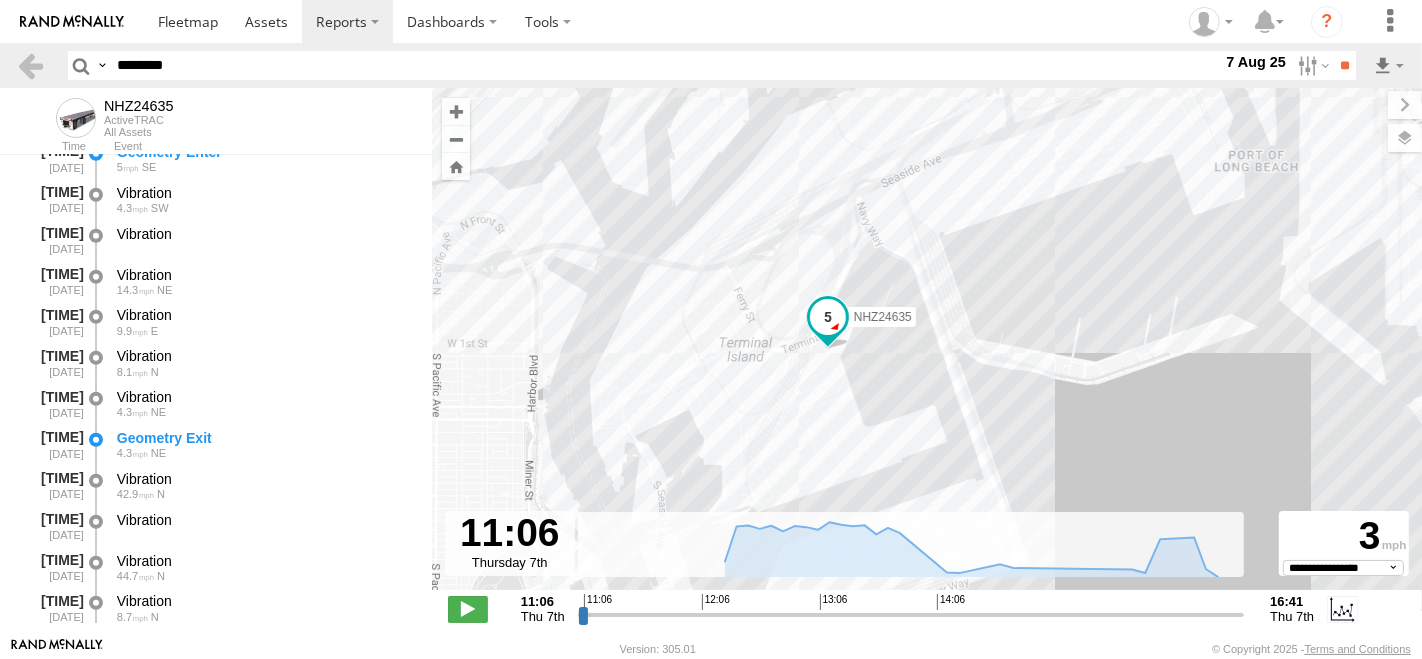 scroll, scrollTop: 1222, scrollLeft: 0, axis: vertical 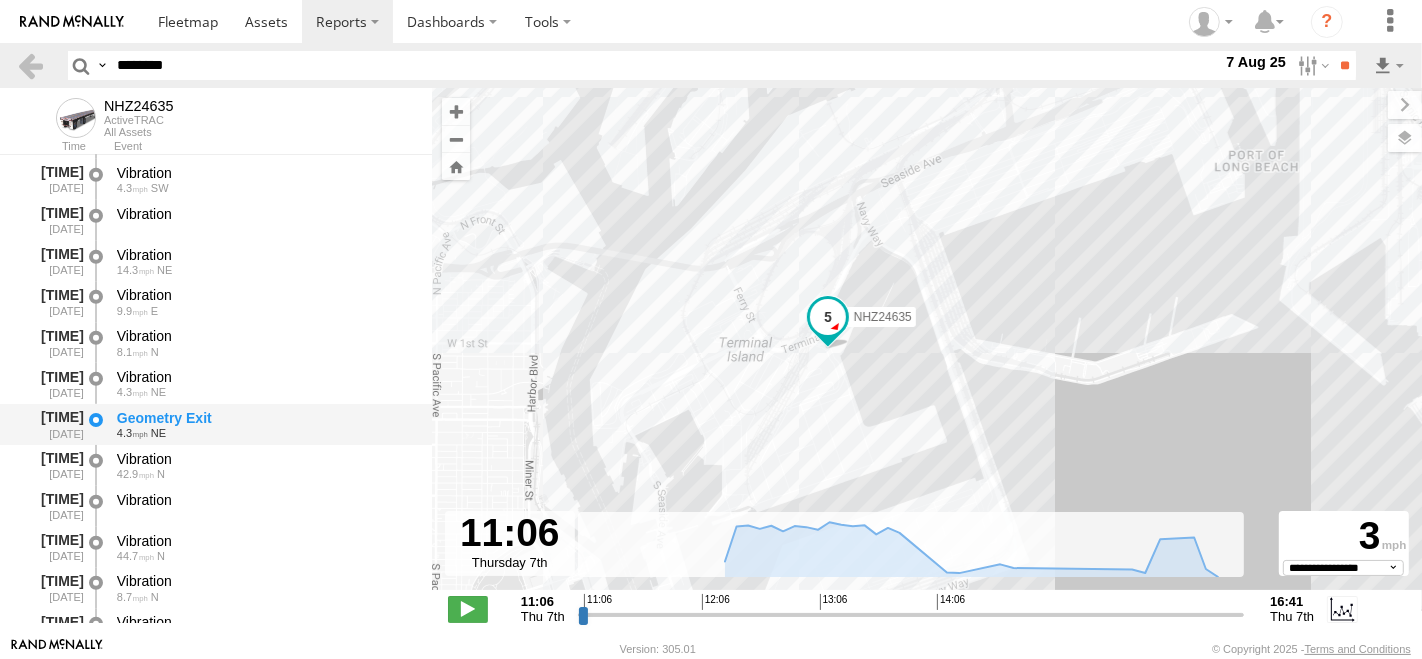 click on "Geometry Exit" at bounding box center [265, 418] 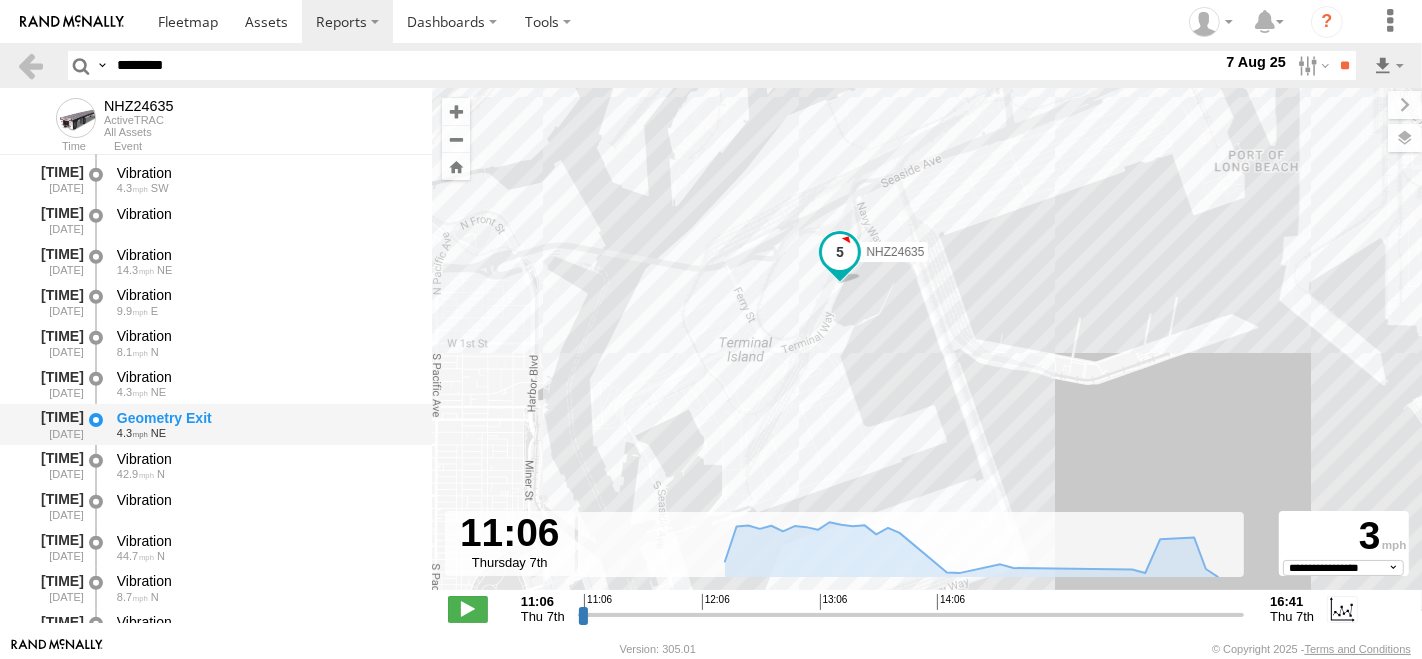scroll, scrollTop: 1111, scrollLeft: 0, axis: vertical 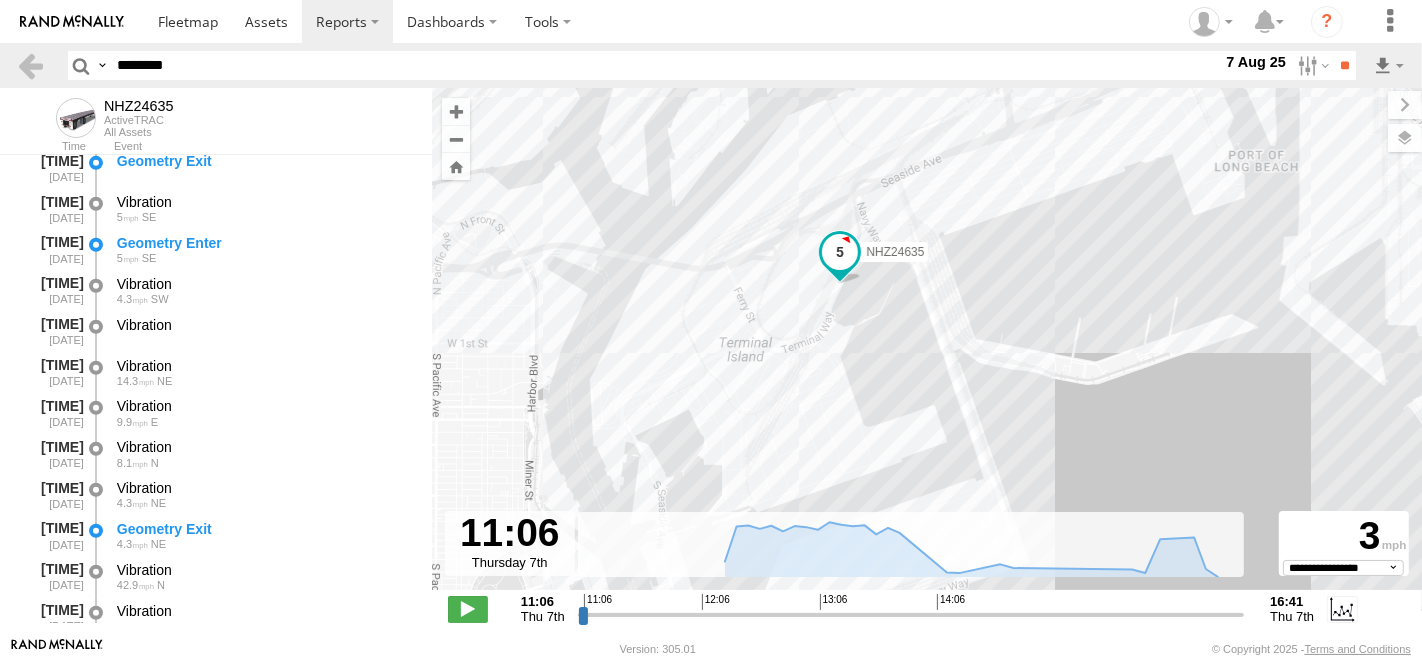 click on "********" at bounding box center [665, 65] 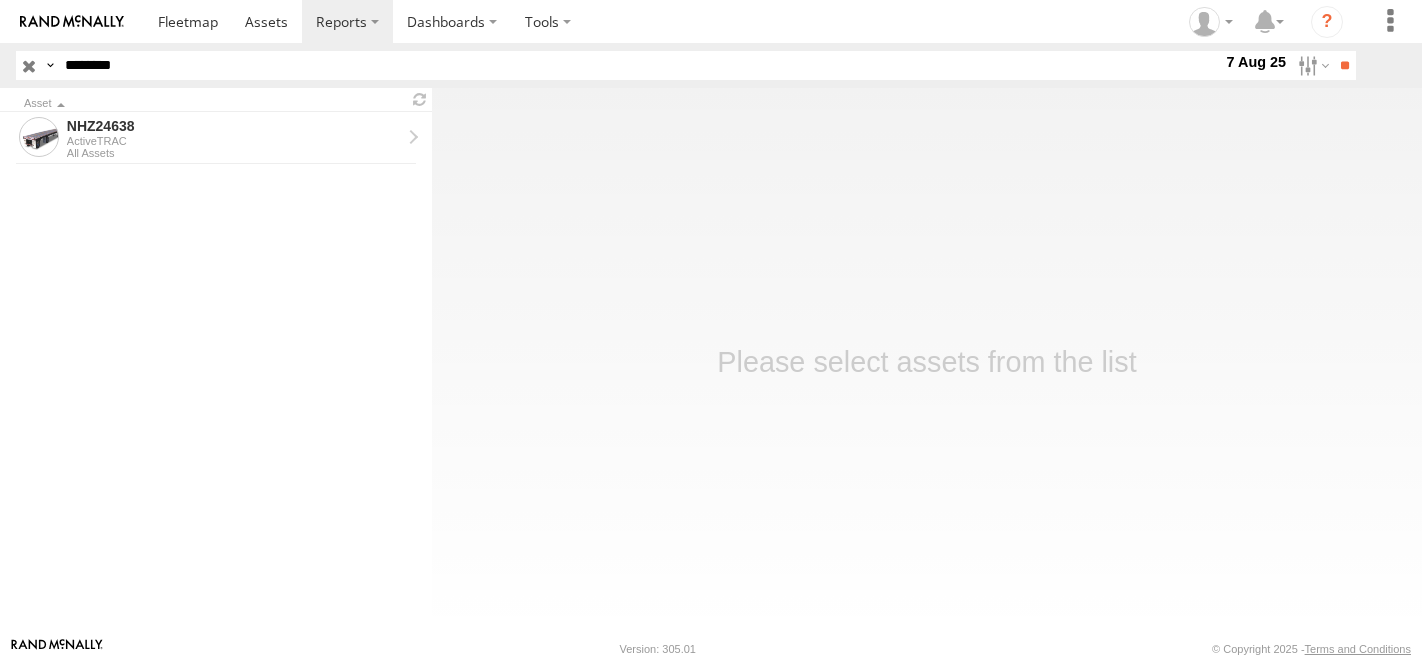 click on "NHZ24638" at bounding box center [234, 126] 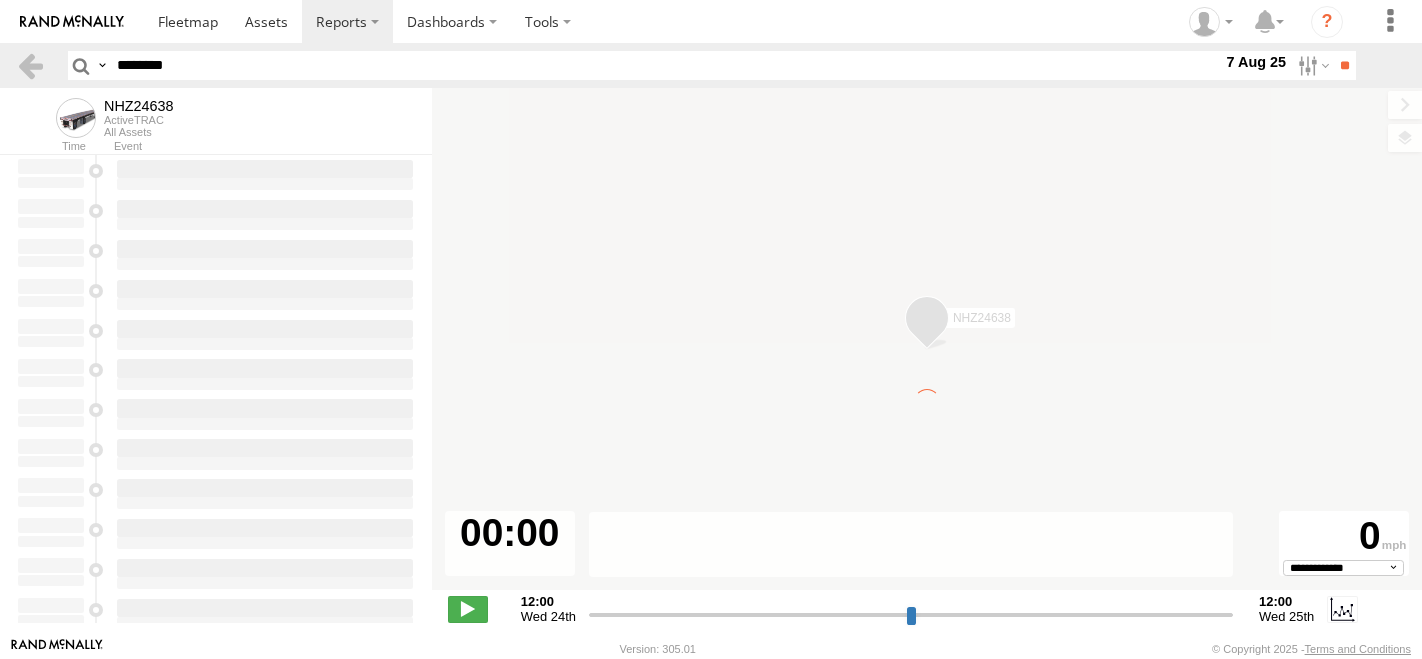 scroll, scrollTop: 0, scrollLeft: 0, axis: both 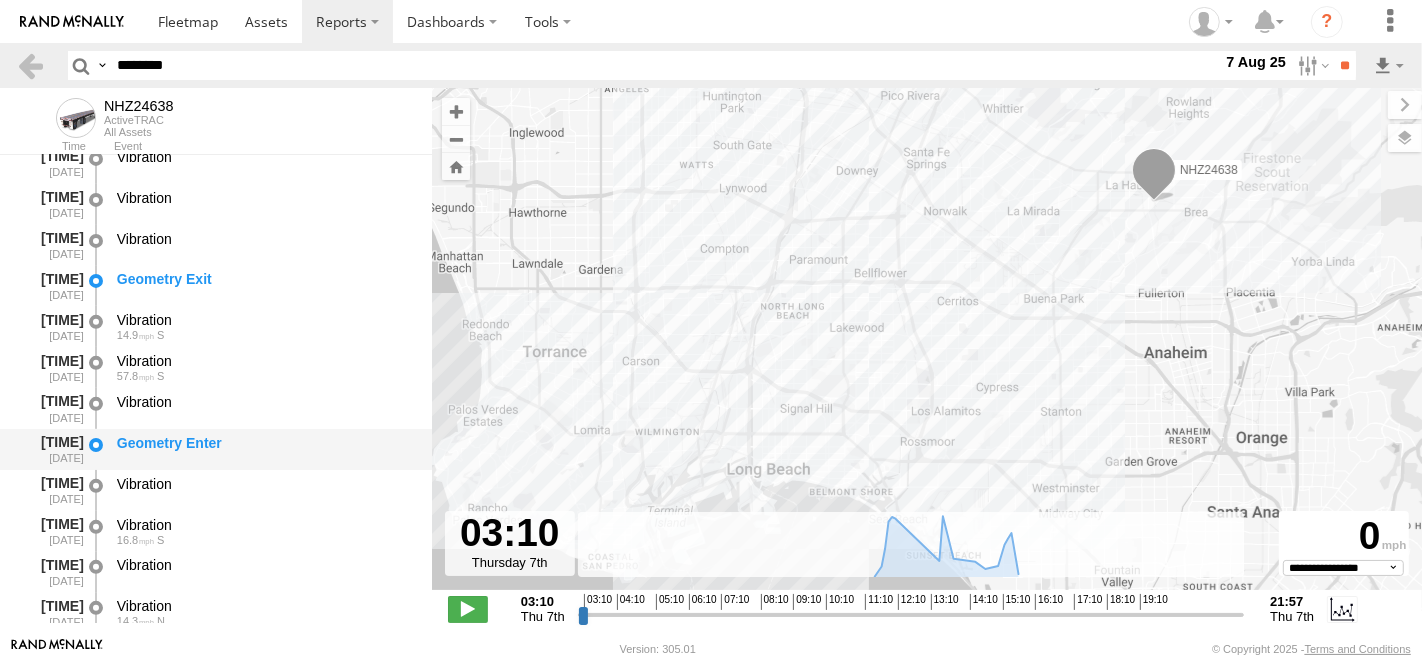 click on "Geometry Enter" at bounding box center (265, 443) 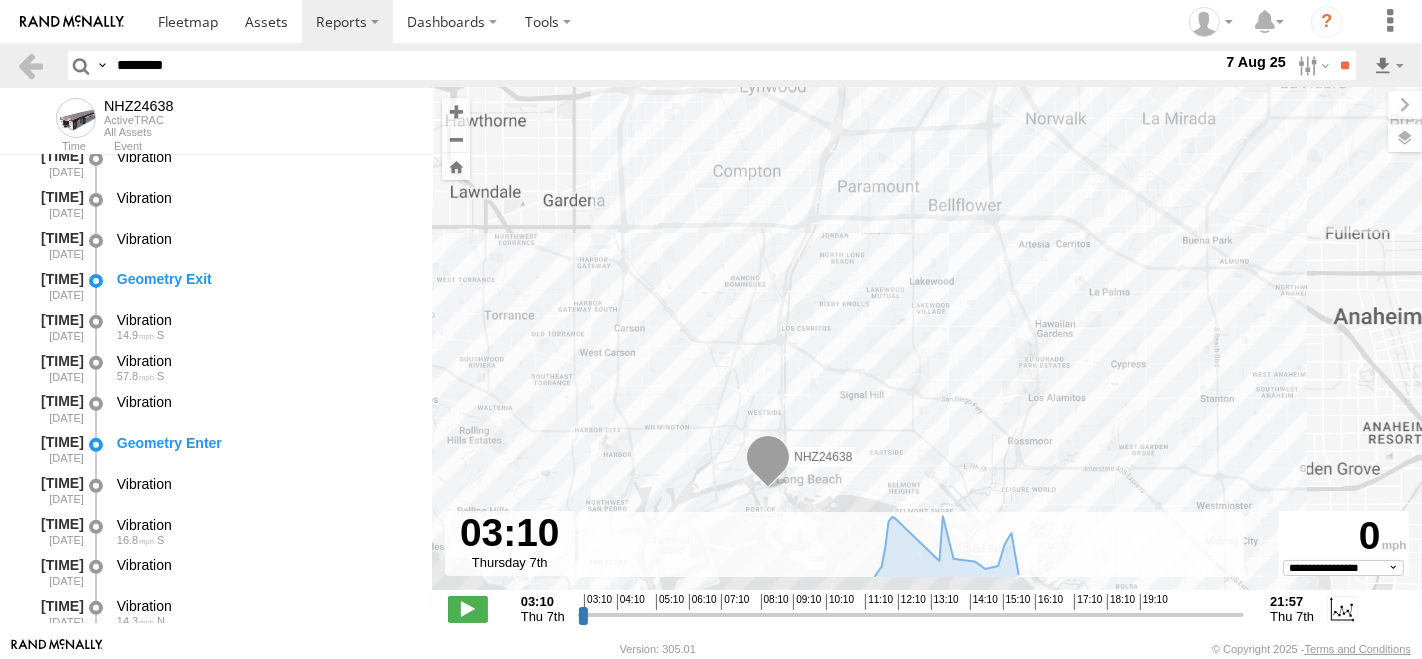 drag, startPoint x: 666, startPoint y: 444, endPoint x: 668, endPoint y: 427, distance: 17.117243 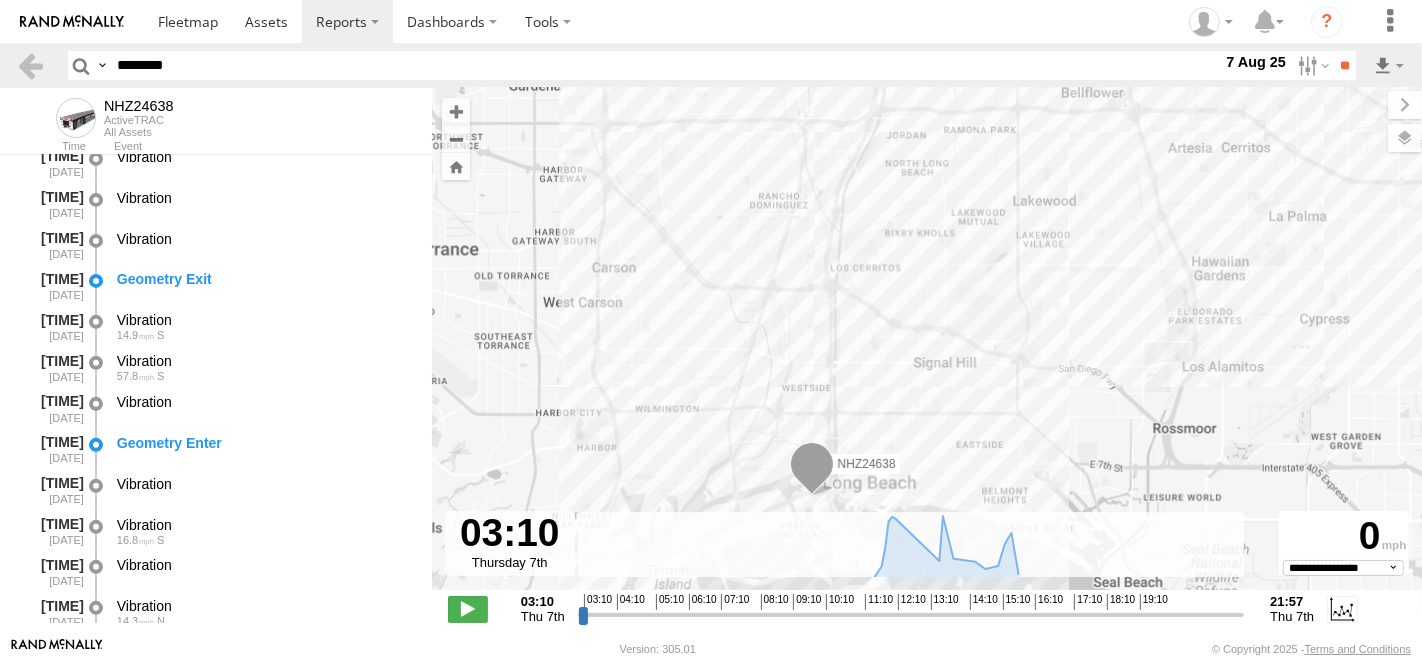drag, startPoint x: 685, startPoint y: 287, endPoint x: 685, endPoint y: 249, distance: 38 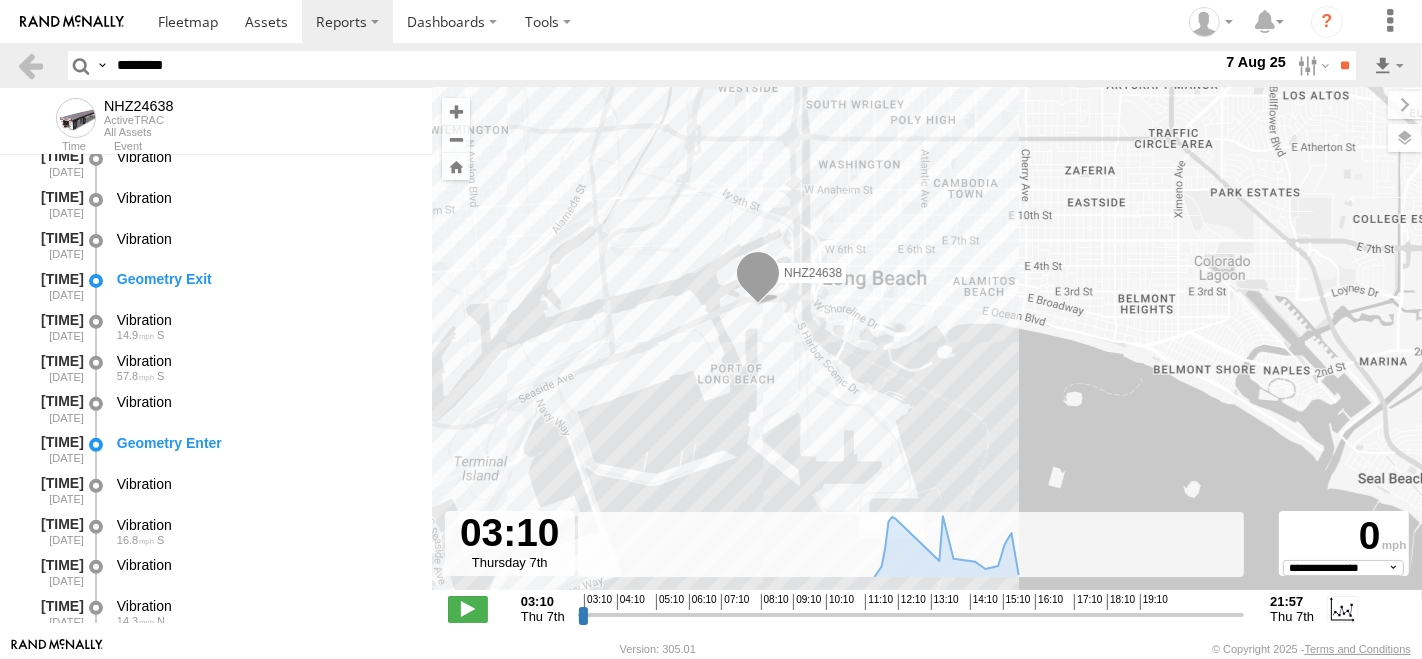 drag, startPoint x: 857, startPoint y: 361, endPoint x: 867, endPoint y: 301, distance: 60.827625 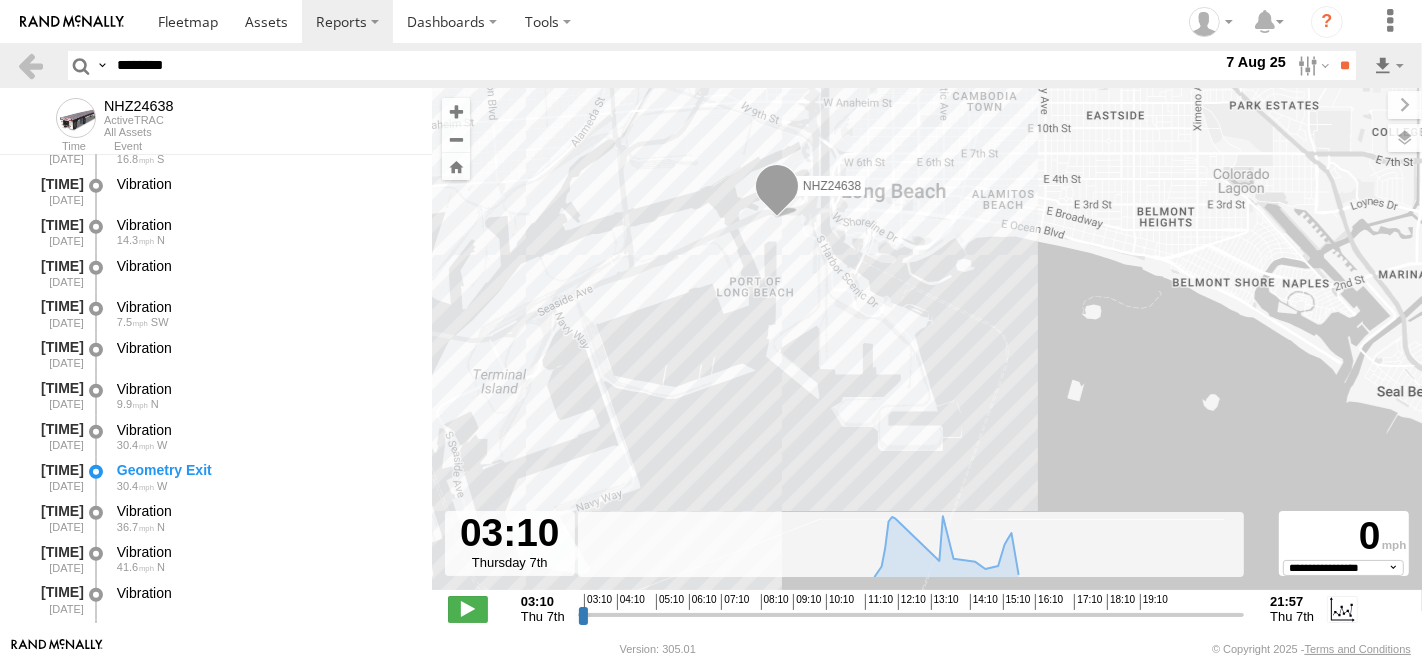 scroll, scrollTop: 1281, scrollLeft: 0, axis: vertical 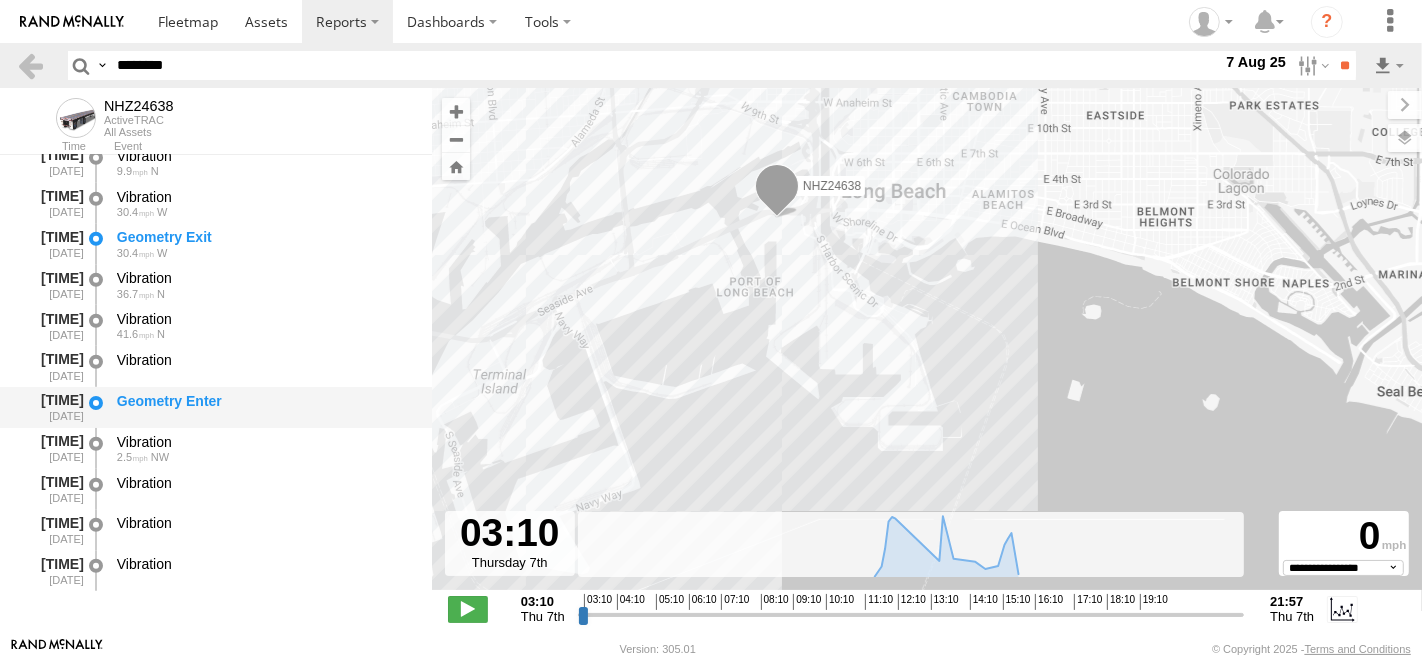 click on "Geometry Enter" at bounding box center [265, 407] 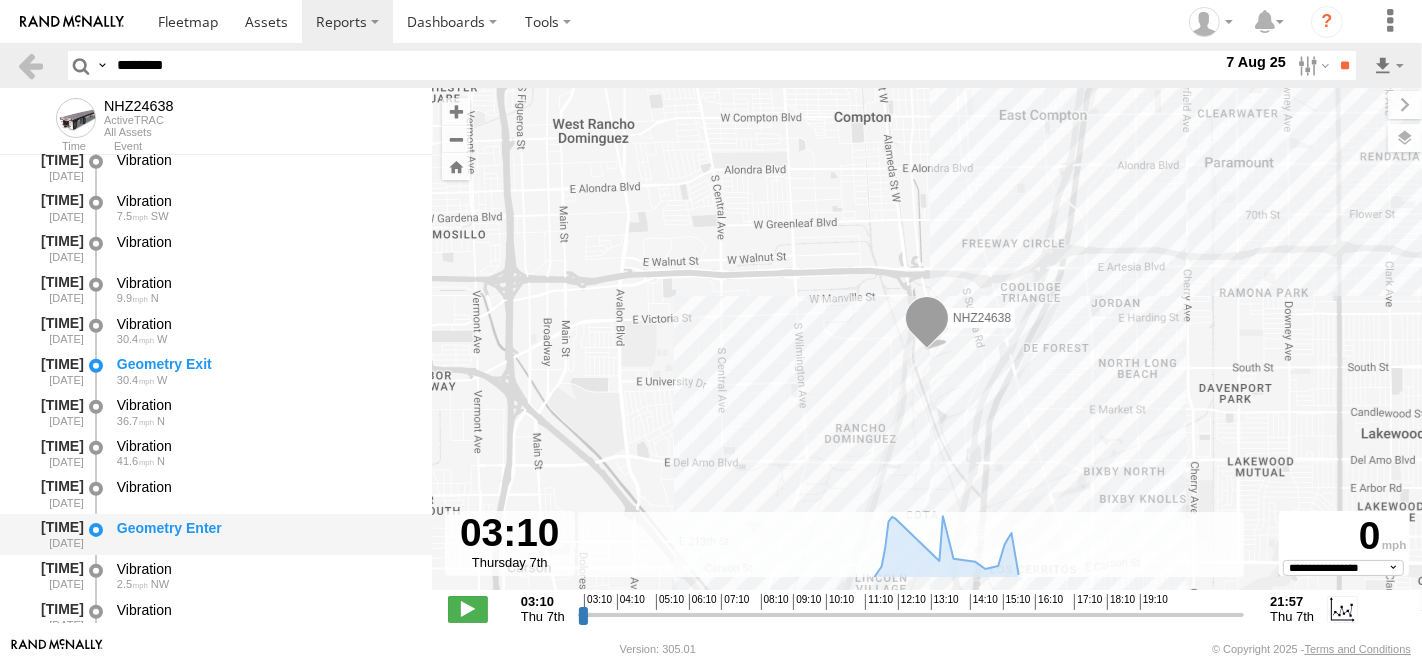 scroll, scrollTop: 1059, scrollLeft: 0, axis: vertical 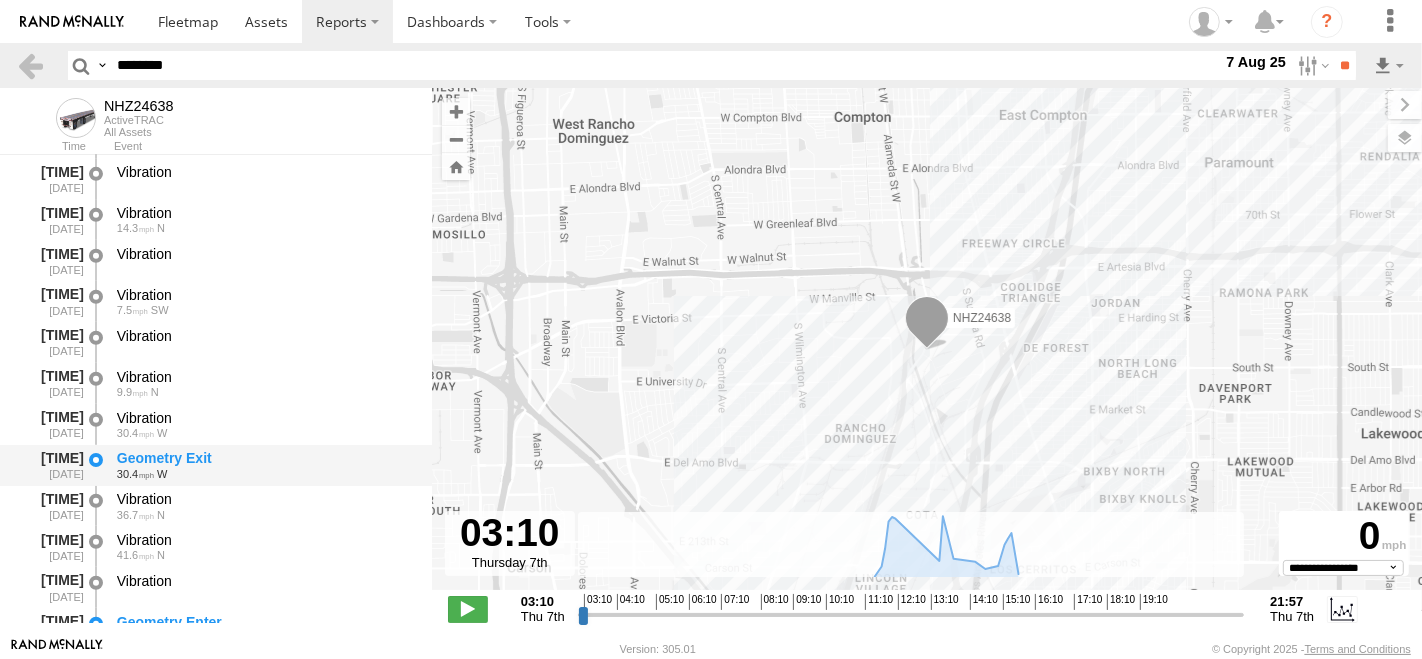 click on "Geometry Exit" at bounding box center [265, 458] 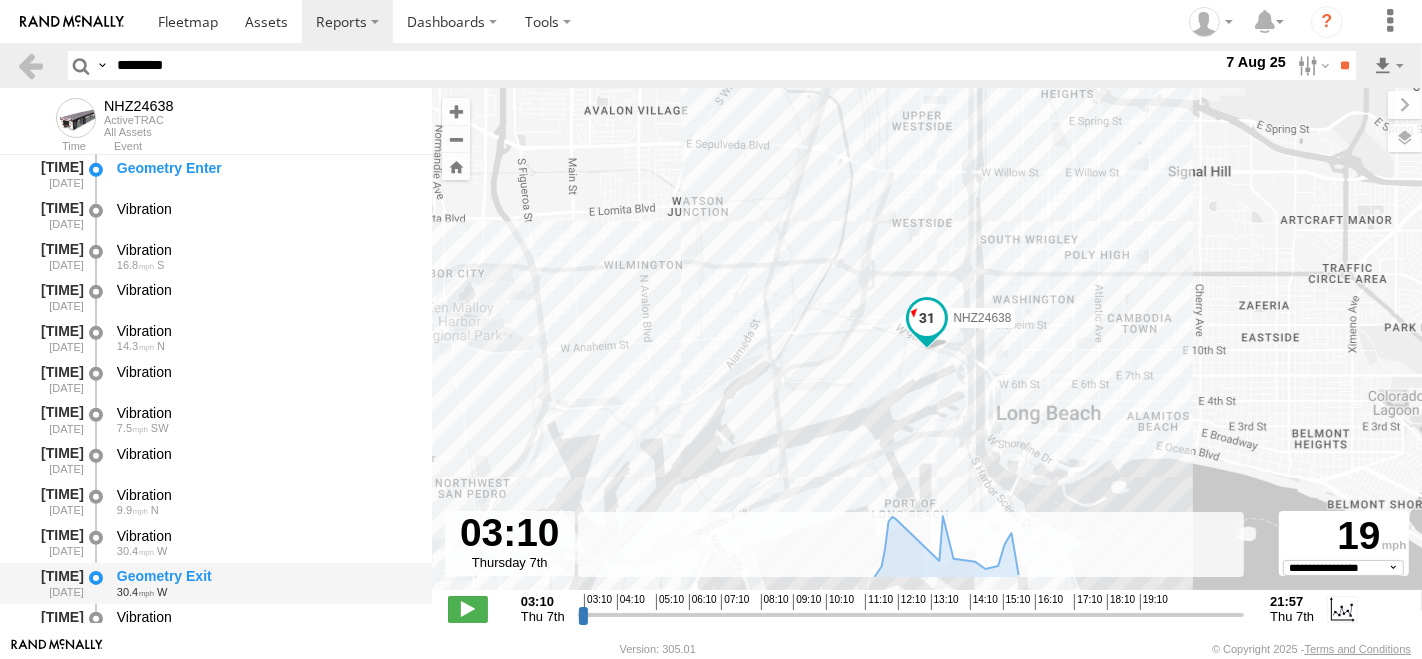 scroll, scrollTop: 837, scrollLeft: 0, axis: vertical 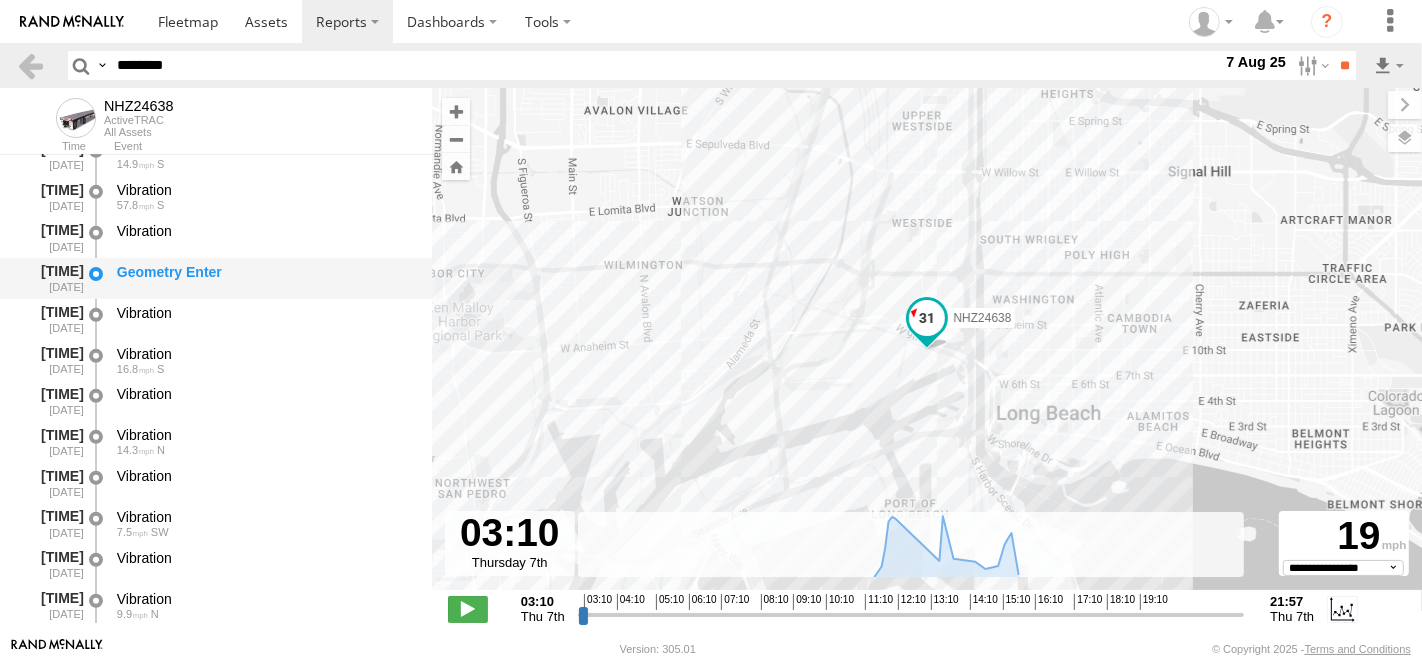 click on "Geometry Enter" at bounding box center [265, 272] 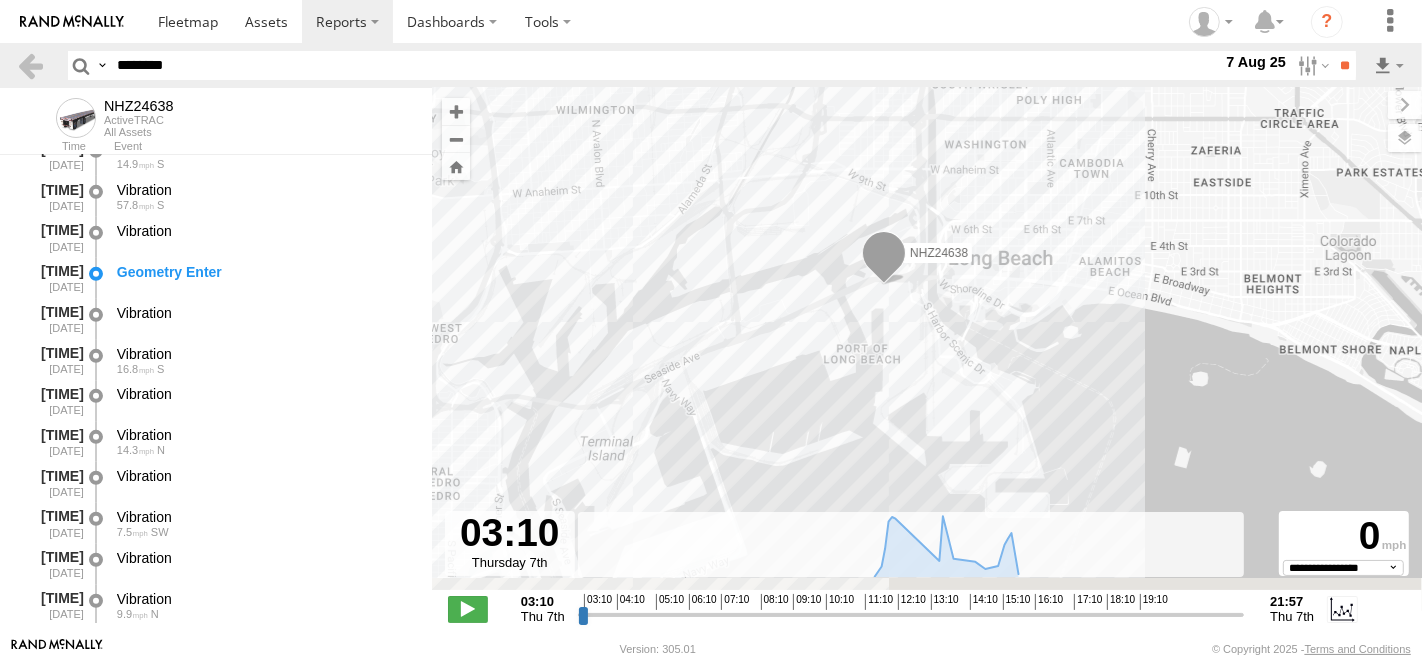 drag, startPoint x: 849, startPoint y: 410, endPoint x: 783, endPoint y: 219, distance: 202.08167 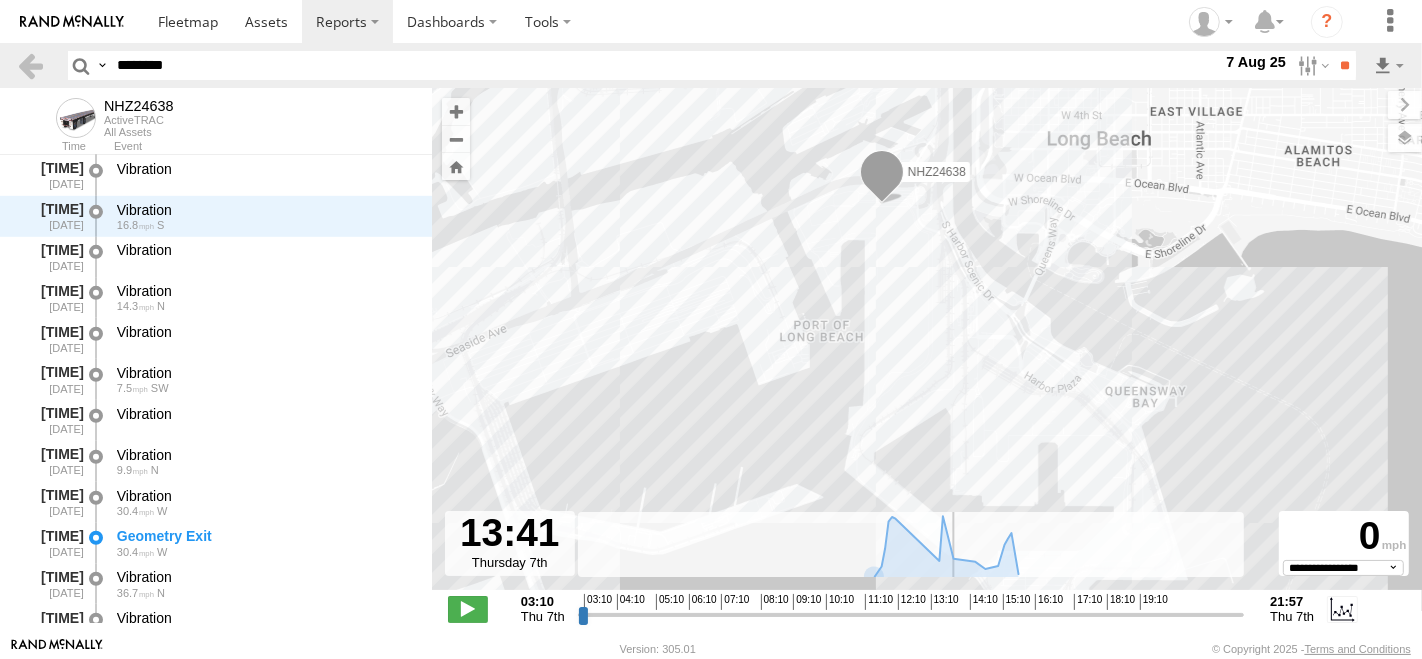 scroll, scrollTop: 899, scrollLeft: 0, axis: vertical 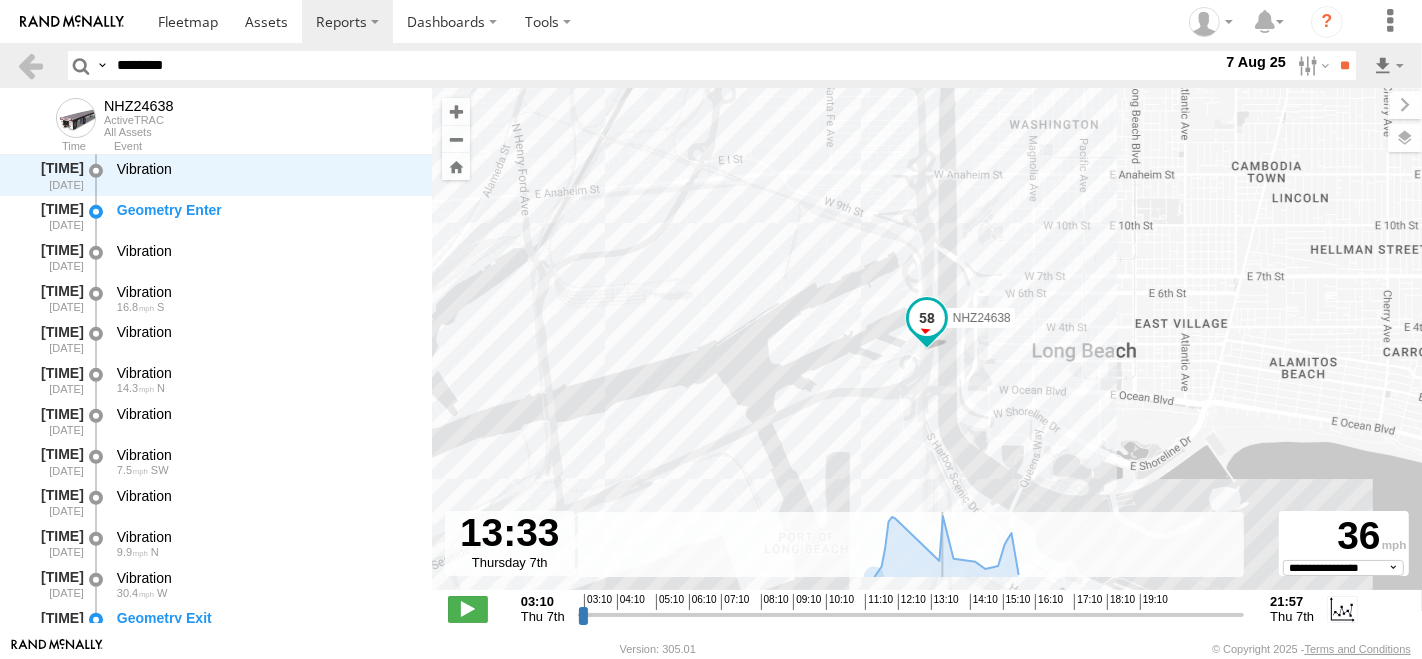 drag, startPoint x: 583, startPoint y: 612, endPoint x: 945, endPoint y: 639, distance: 363.00552 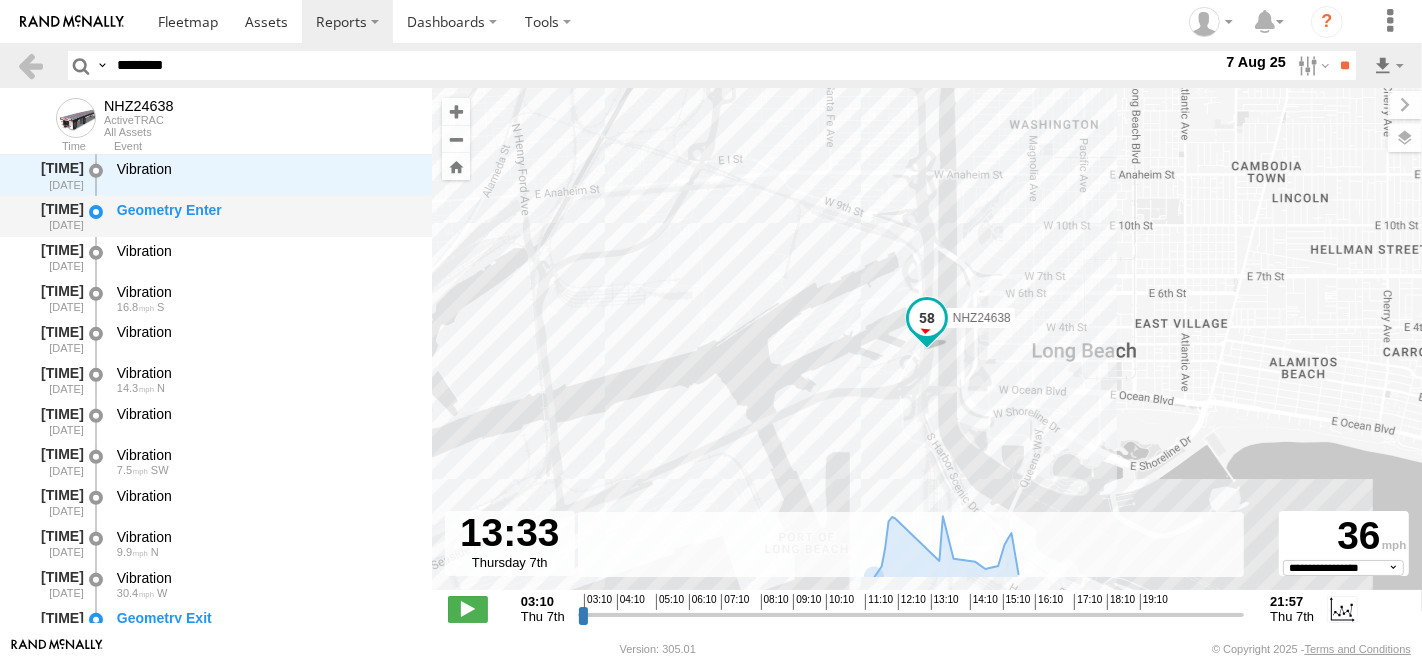 click on "Geometry Enter" at bounding box center (265, 216) 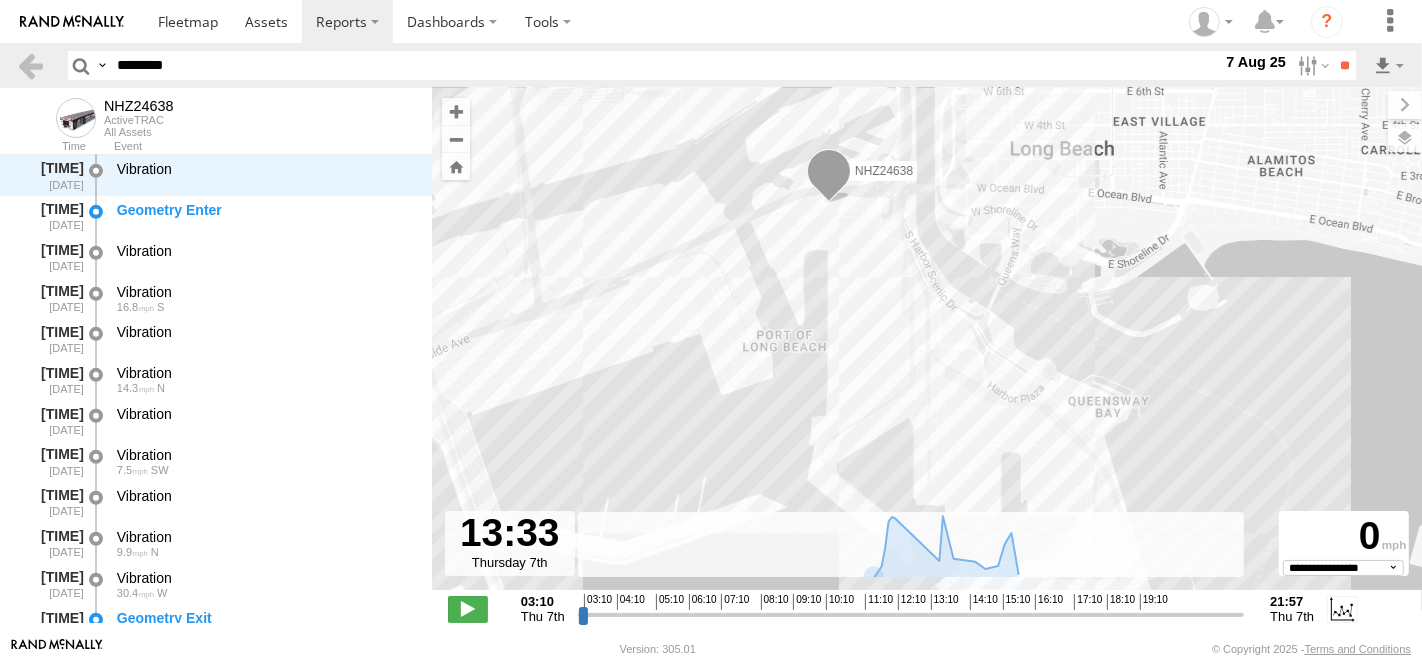 drag, startPoint x: 828, startPoint y: 398, endPoint x: 1058, endPoint y: 324, distance: 241.61125 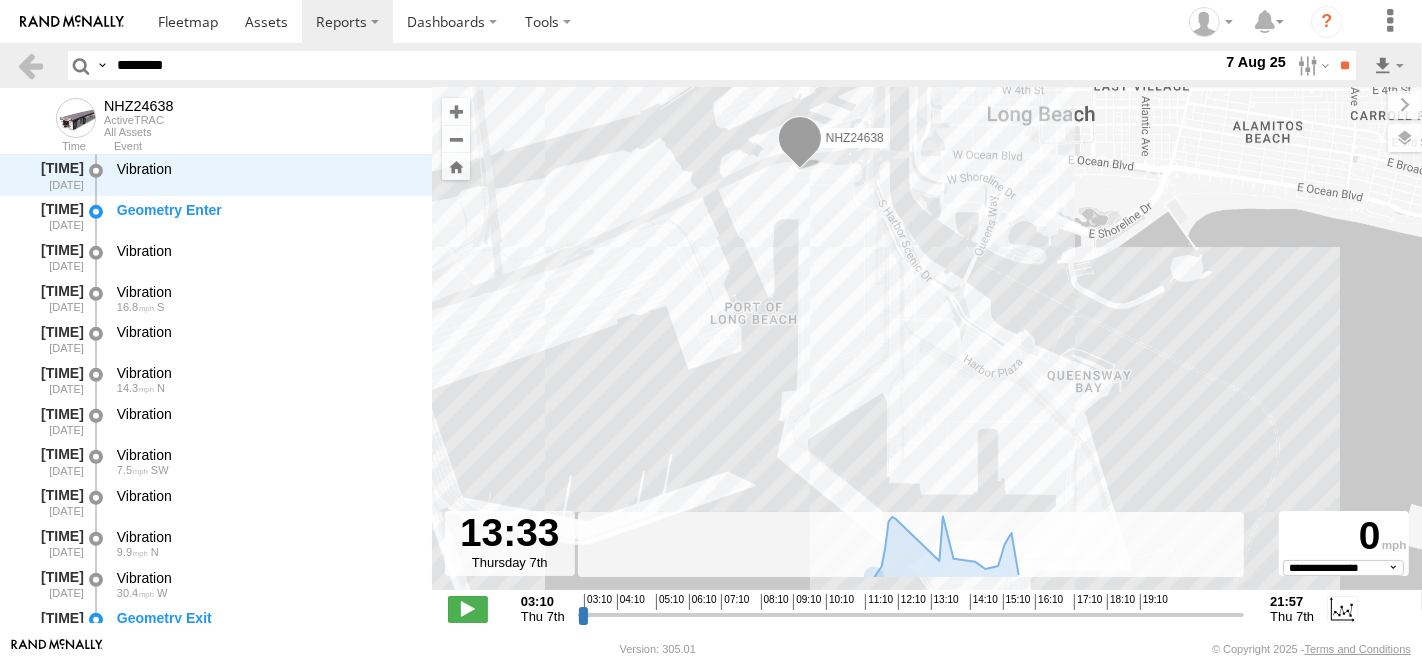 drag, startPoint x: 993, startPoint y: 257, endPoint x: 984, endPoint y: 285, distance: 29.410883 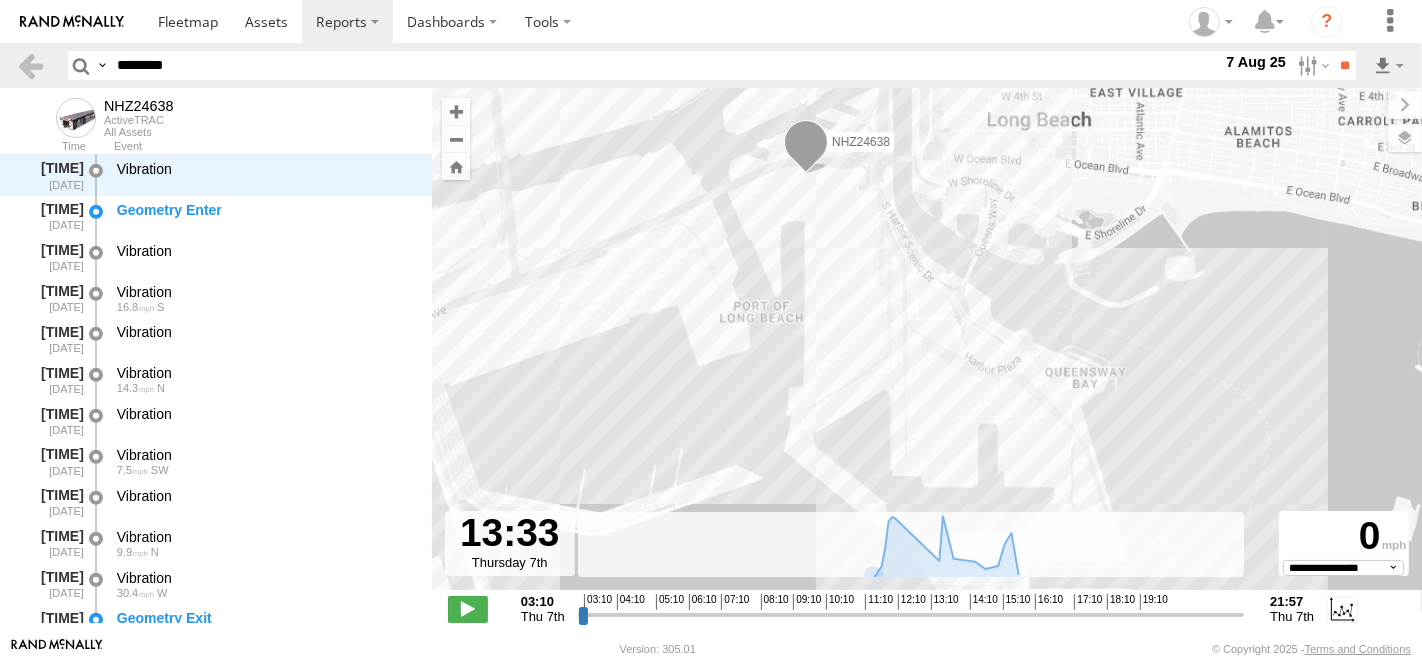 drag, startPoint x: 984, startPoint y: 285, endPoint x: 982, endPoint y: 300, distance: 15.132746 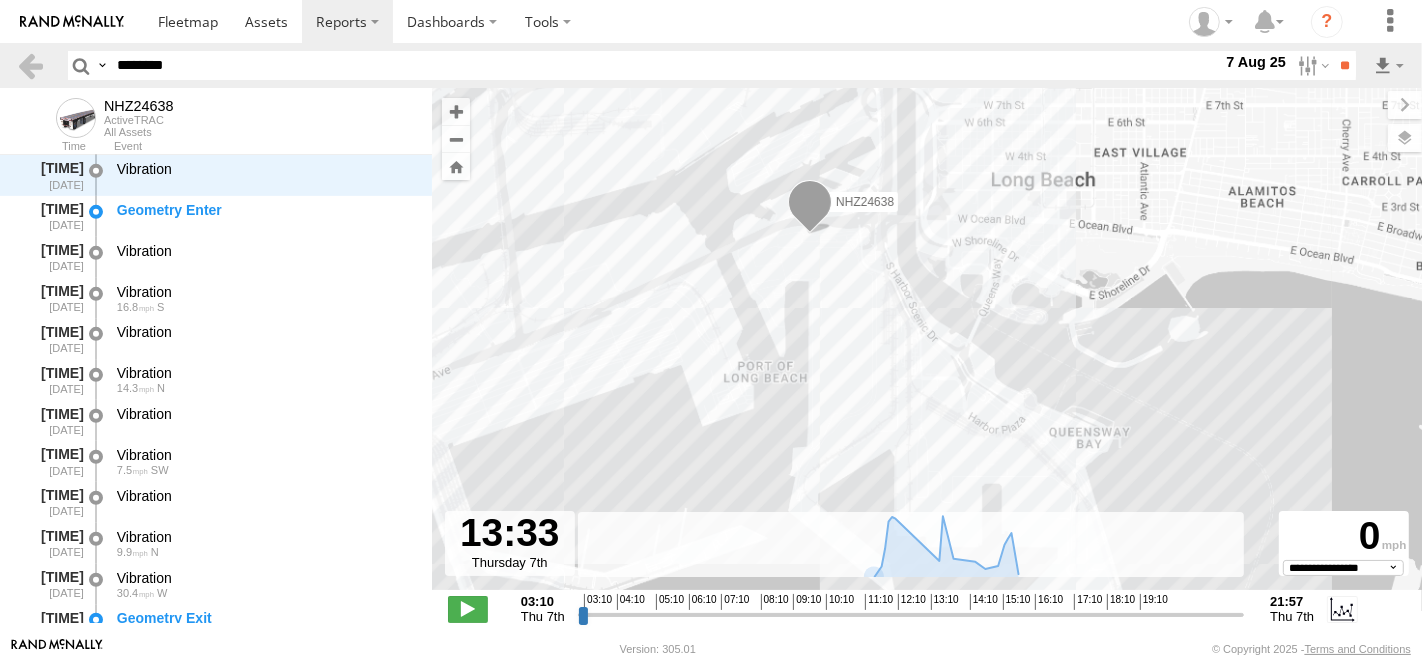 click on "NHZ24638" at bounding box center [927, 349] 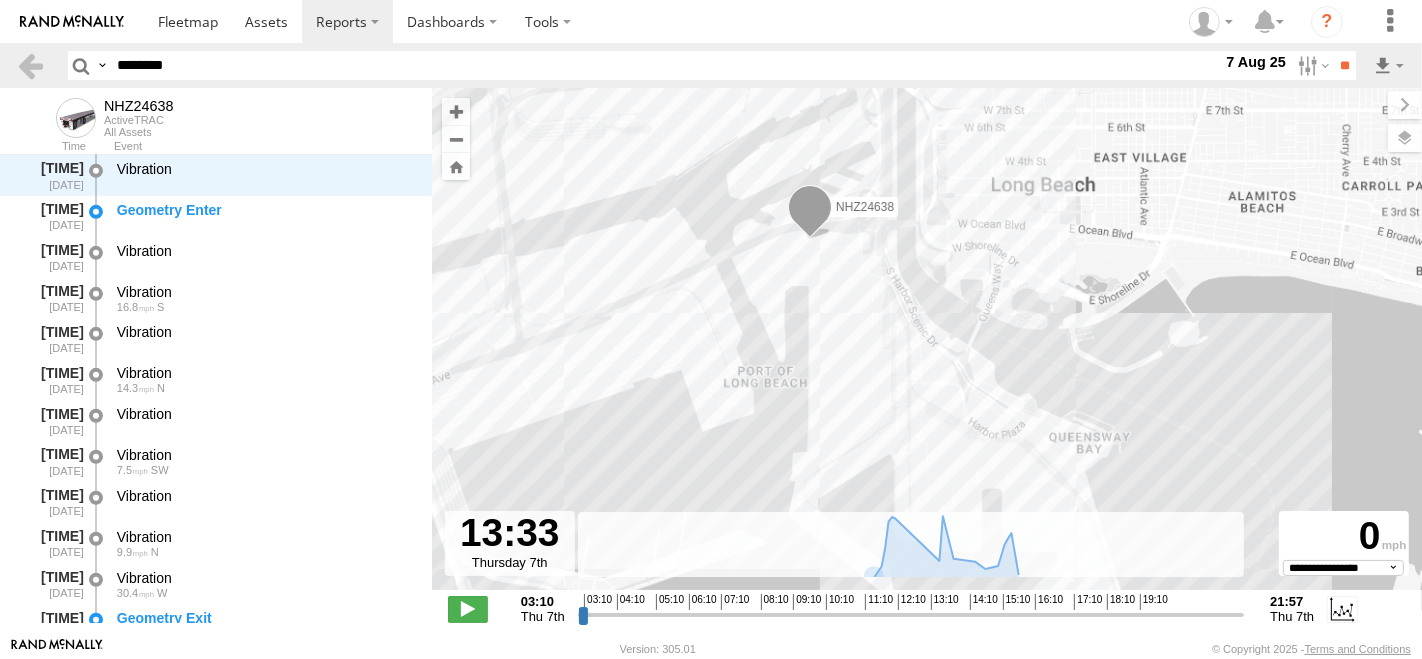 click on "NHZ24638" at bounding box center [927, 349] 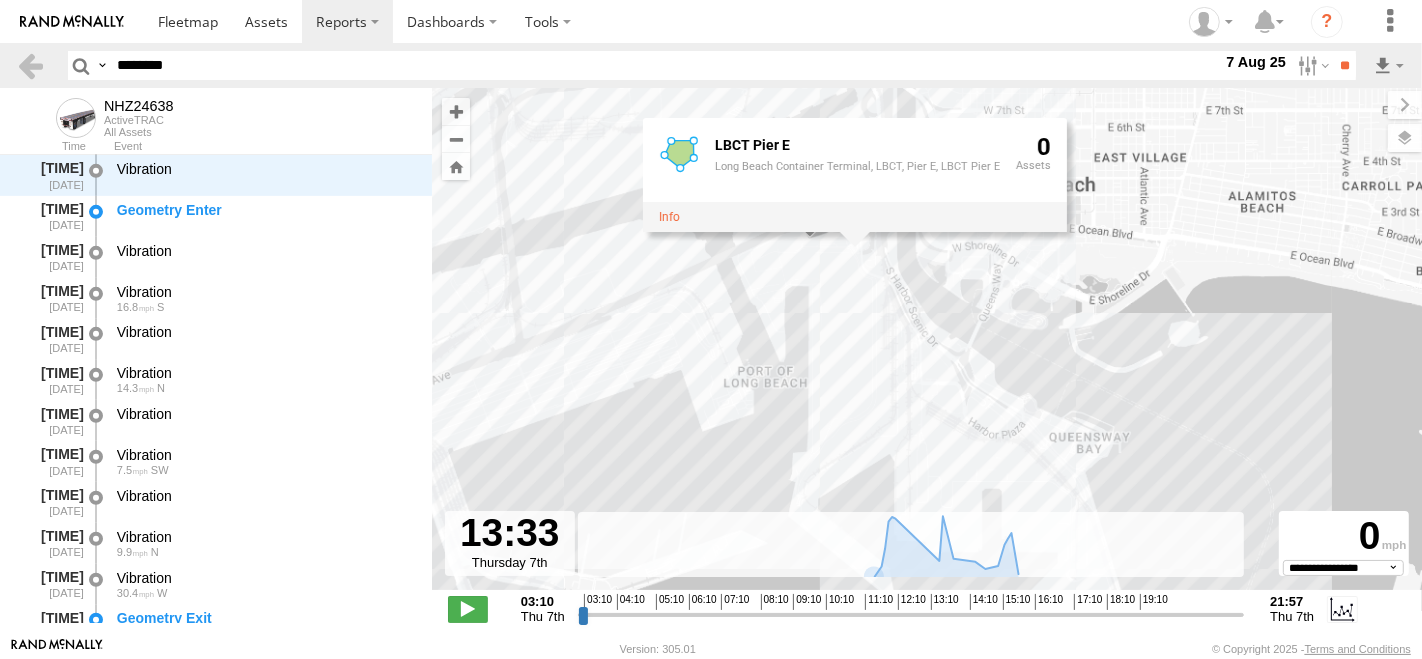 click on "NHZ24638 LBCT Pier E Long Beach Container Terminal, LBCT, Pier E, LBCT Pier E 0" at bounding box center [927, 349] 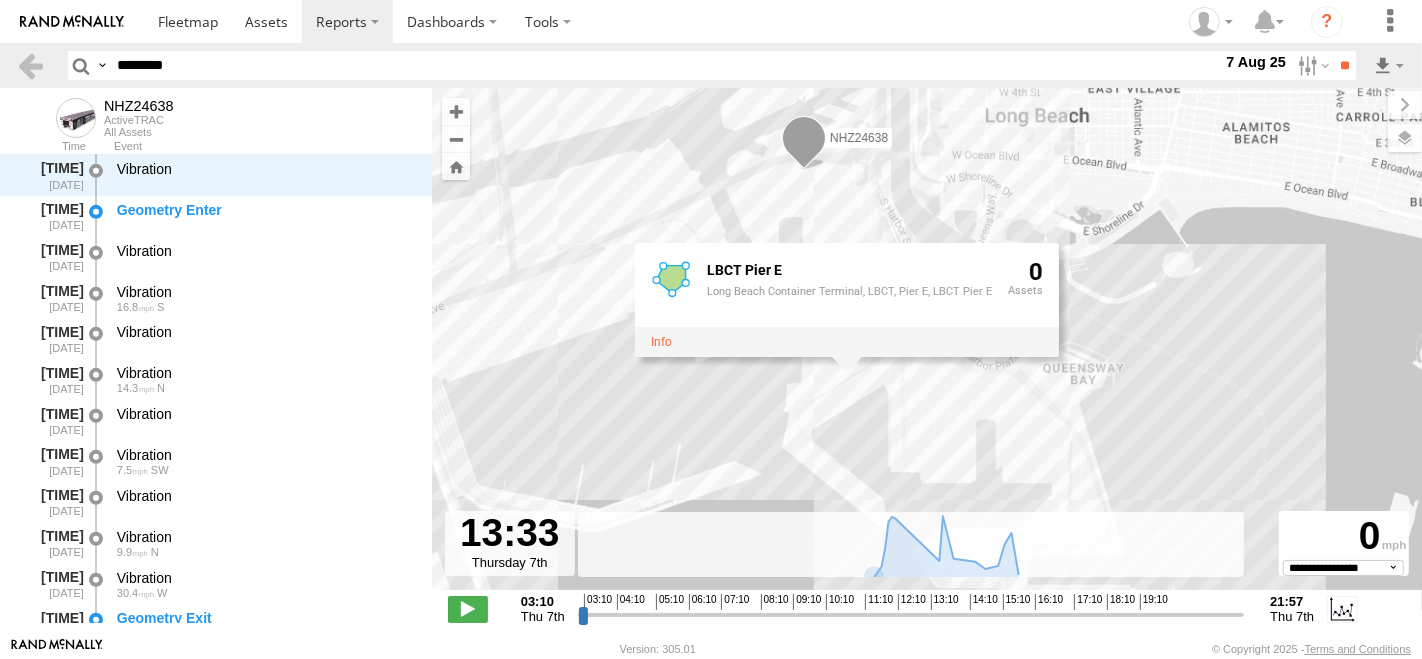 drag, startPoint x: 1192, startPoint y: 426, endPoint x: 1185, endPoint y: 344, distance: 82.29824 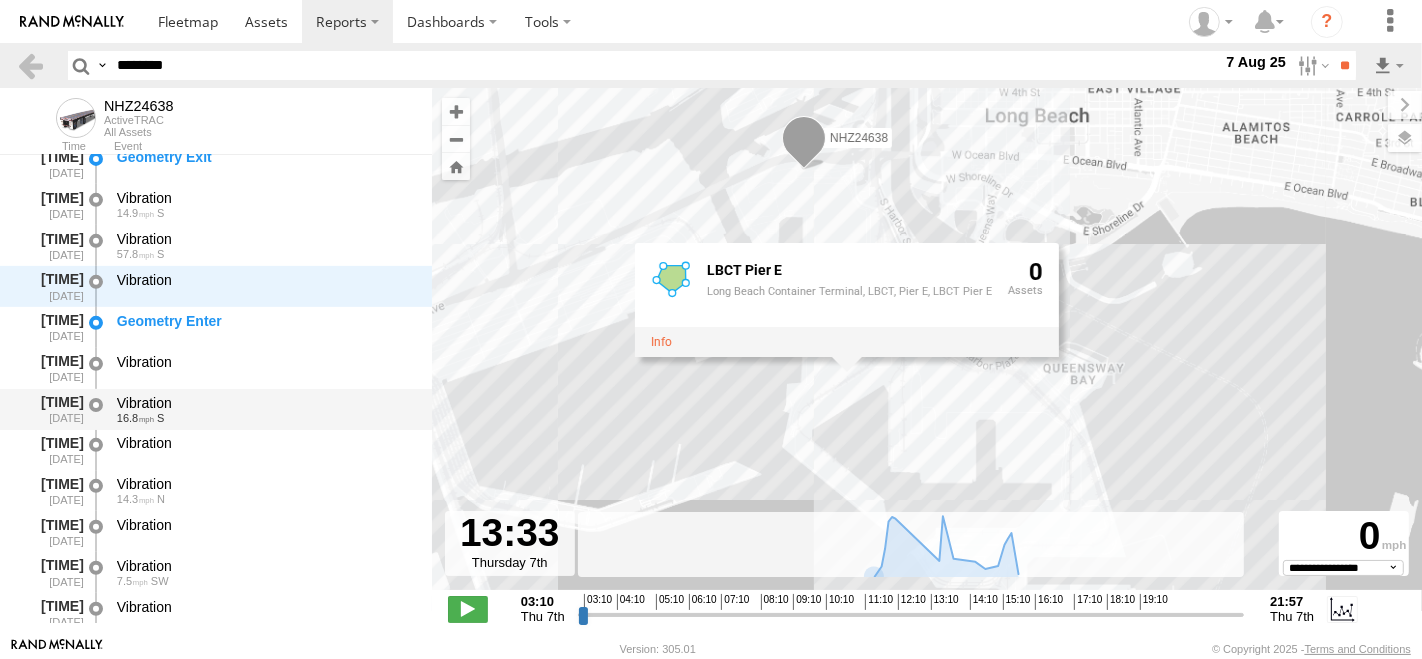 scroll, scrollTop: 899, scrollLeft: 0, axis: vertical 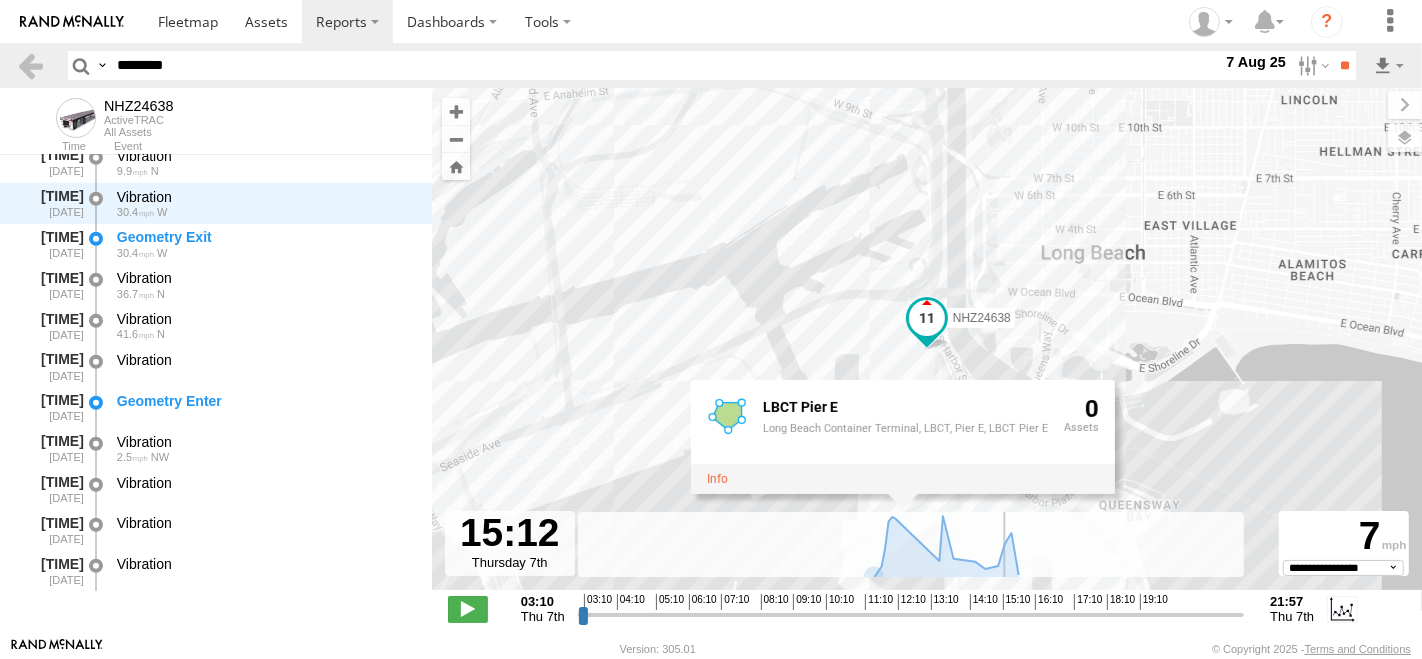 drag, startPoint x: 948, startPoint y: 614, endPoint x: 1002, endPoint y: 623, distance: 54.74486 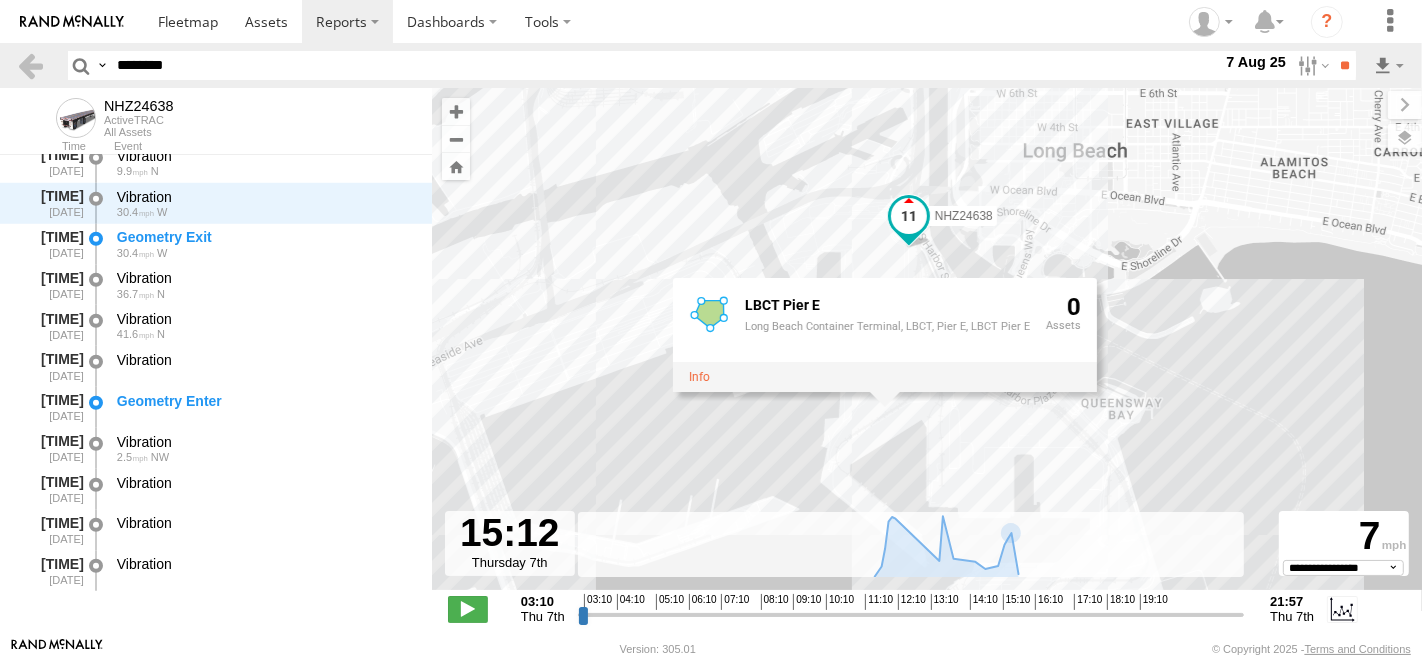 drag, startPoint x: 1104, startPoint y: 343, endPoint x: 1085, endPoint y: 233, distance: 111.62885 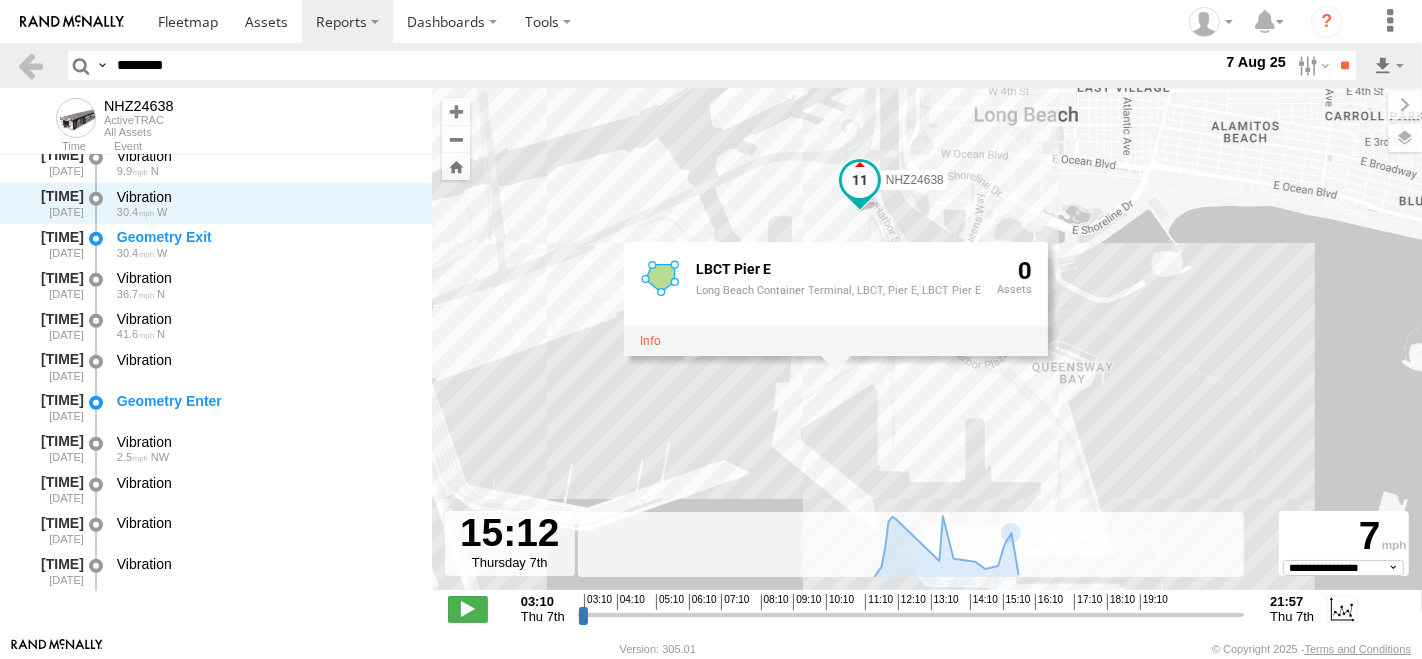 drag, startPoint x: 1143, startPoint y: 250, endPoint x: 1182, endPoint y: 338, distance: 96.25487 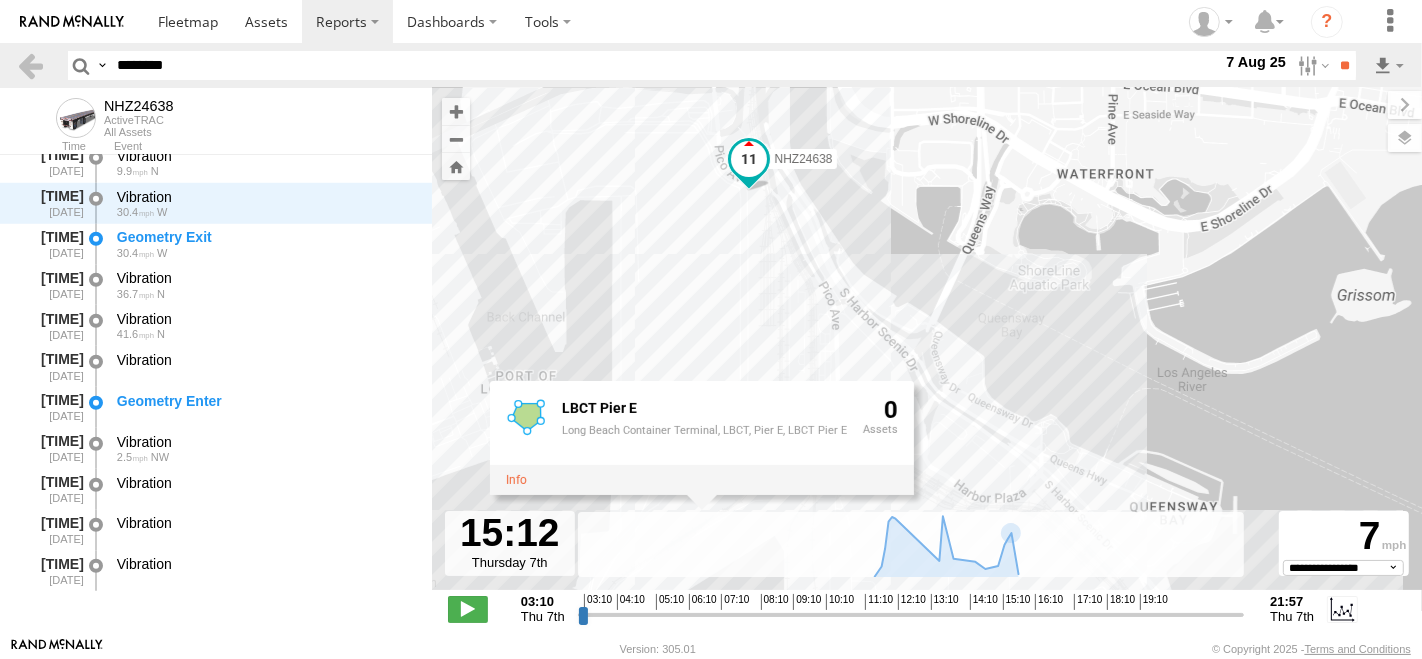 drag, startPoint x: 1005, startPoint y: 234, endPoint x: 1272, endPoint y: 257, distance: 267.9888 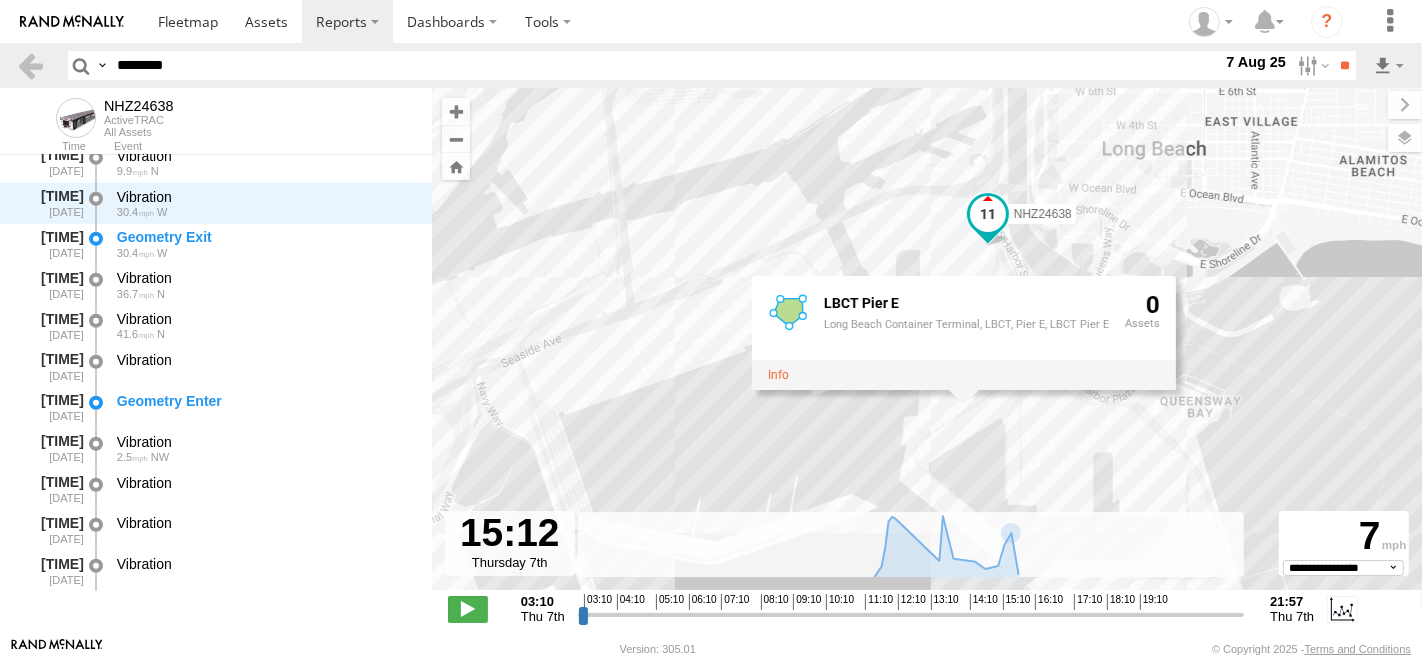 drag, startPoint x: 1194, startPoint y: 255, endPoint x: 1128, endPoint y: 255, distance: 66 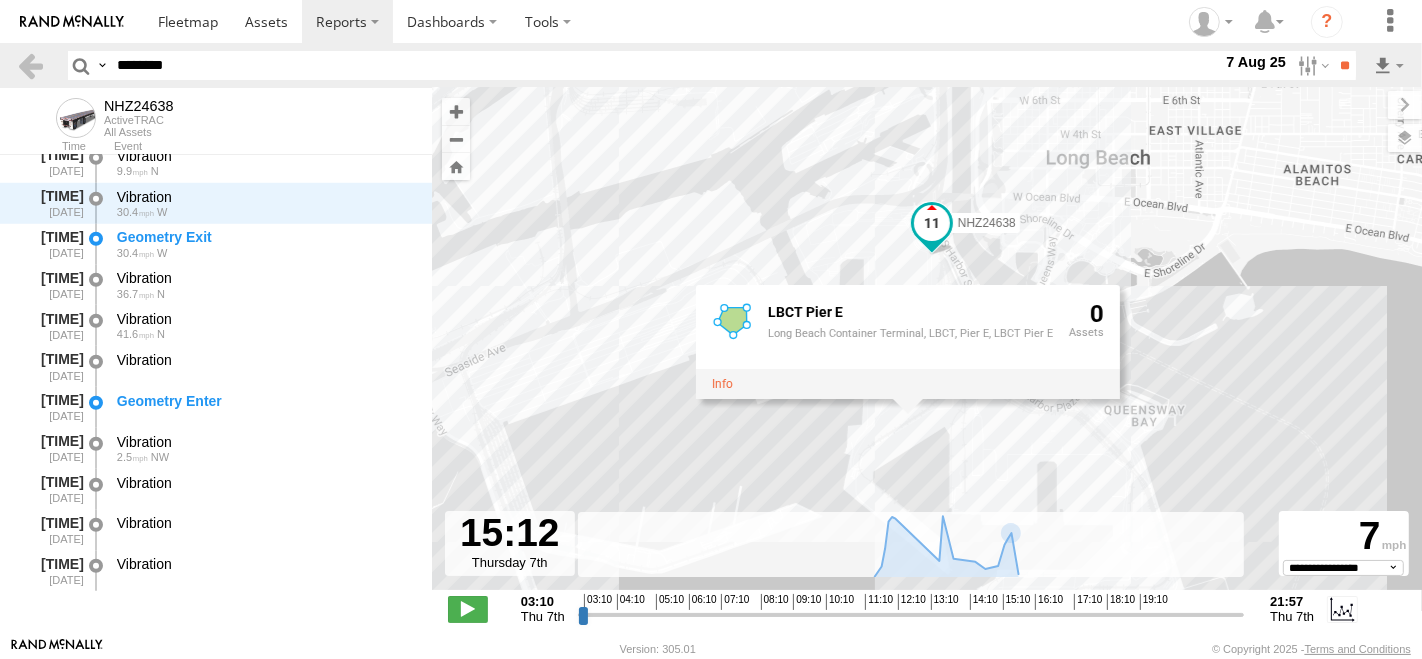 drag, startPoint x: 1205, startPoint y: 210, endPoint x: 1148, endPoint y: 219, distance: 57.706154 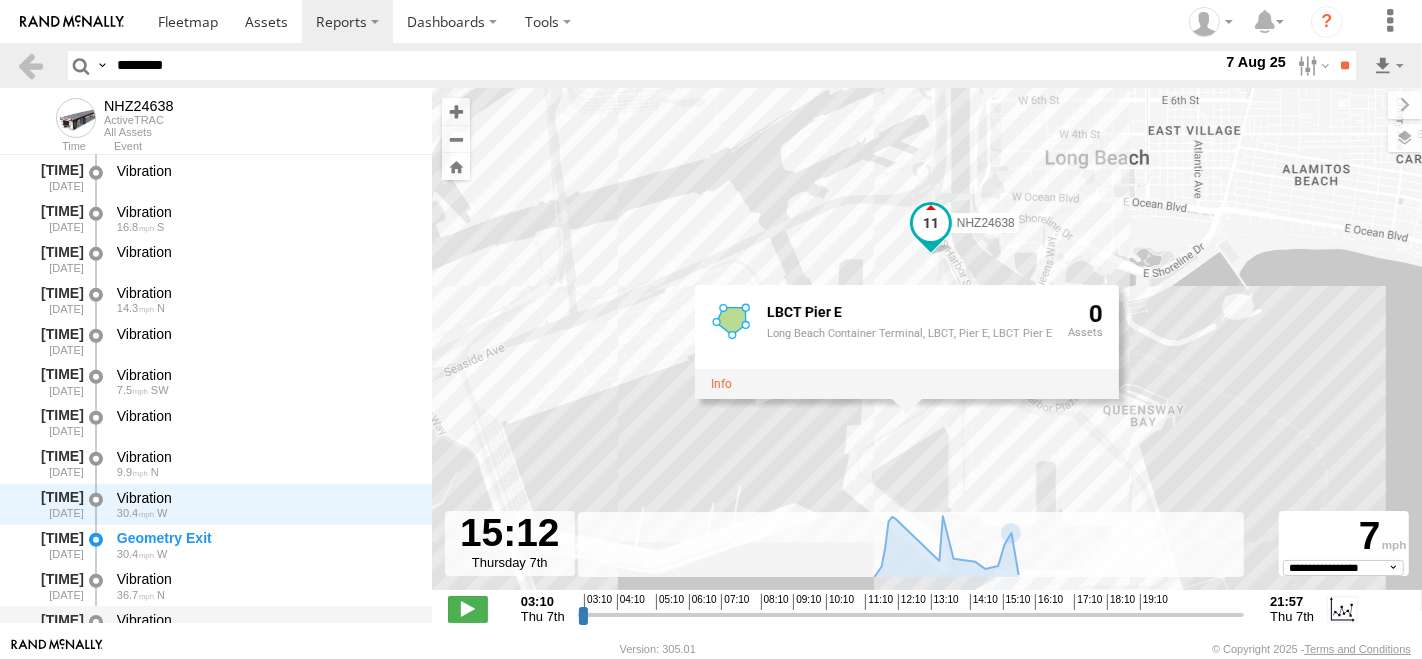 scroll, scrollTop: 948, scrollLeft: 0, axis: vertical 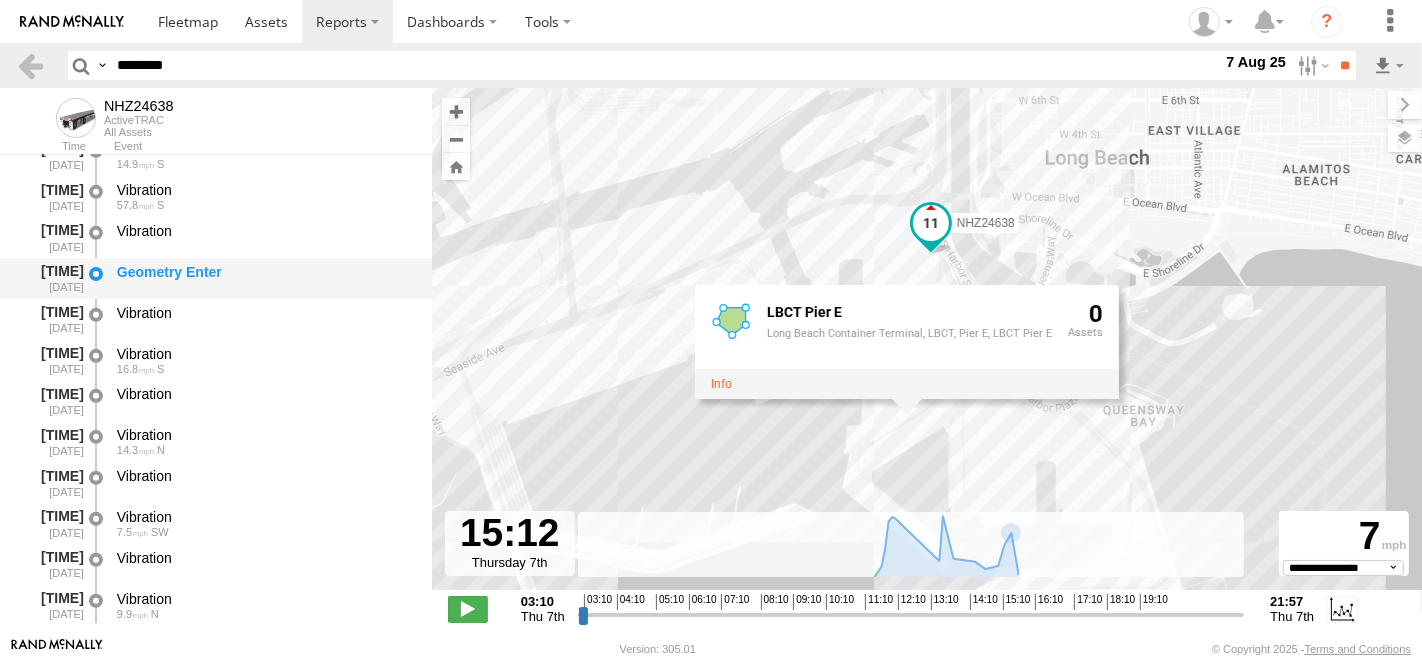 click on "Geometry Enter" at bounding box center (265, 272) 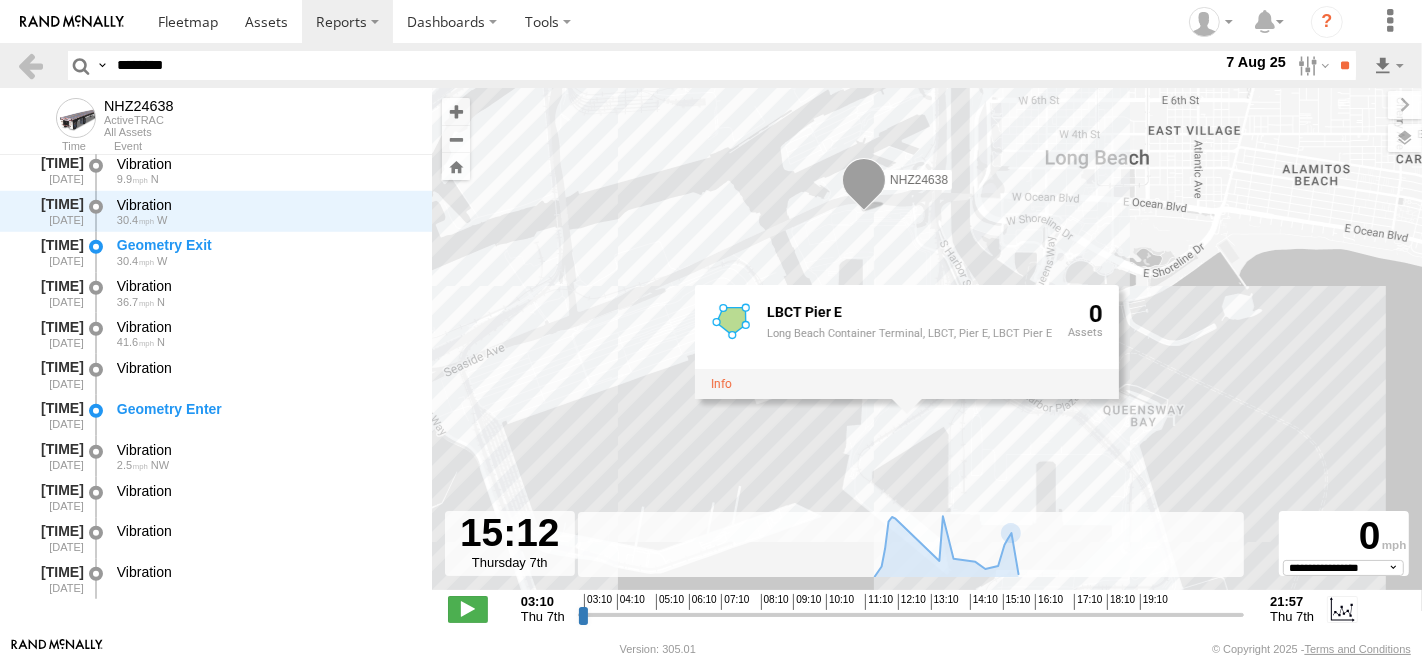 scroll, scrollTop: 1281, scrollLeft: 0, axis: vertical 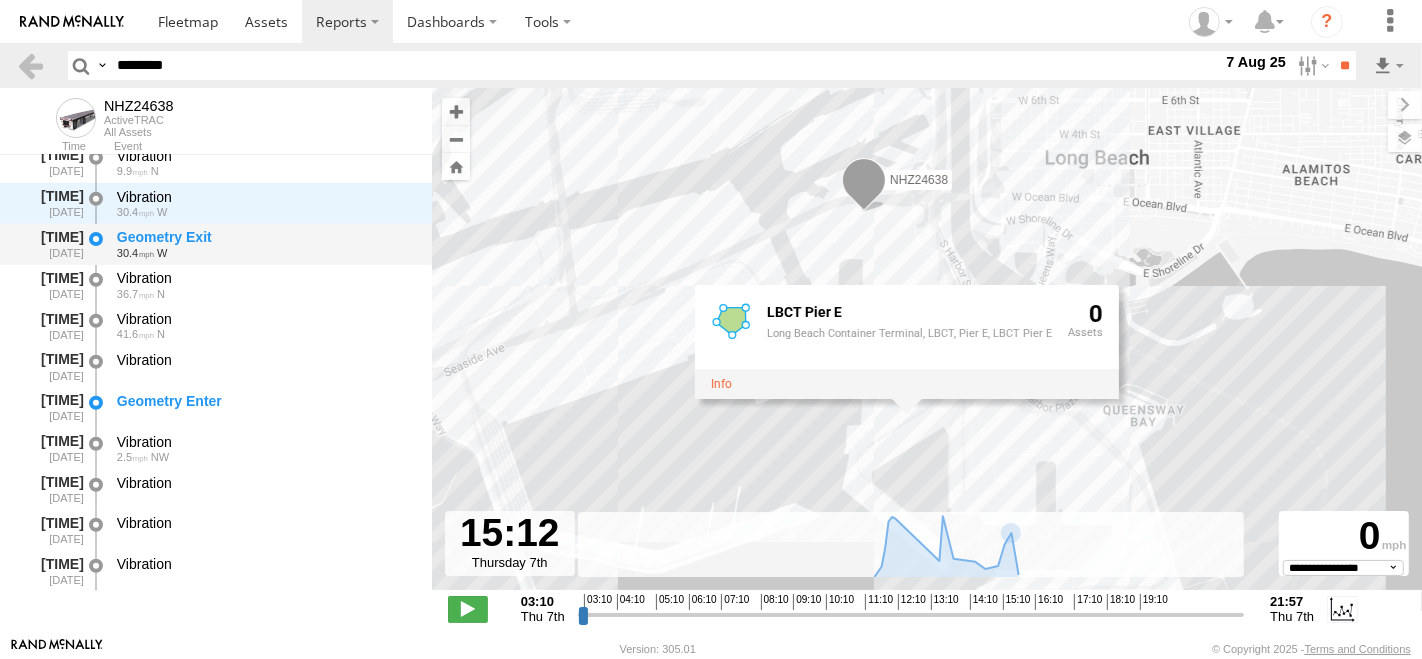 click on "Geometry Exit" at bounding box center (265, 237) 